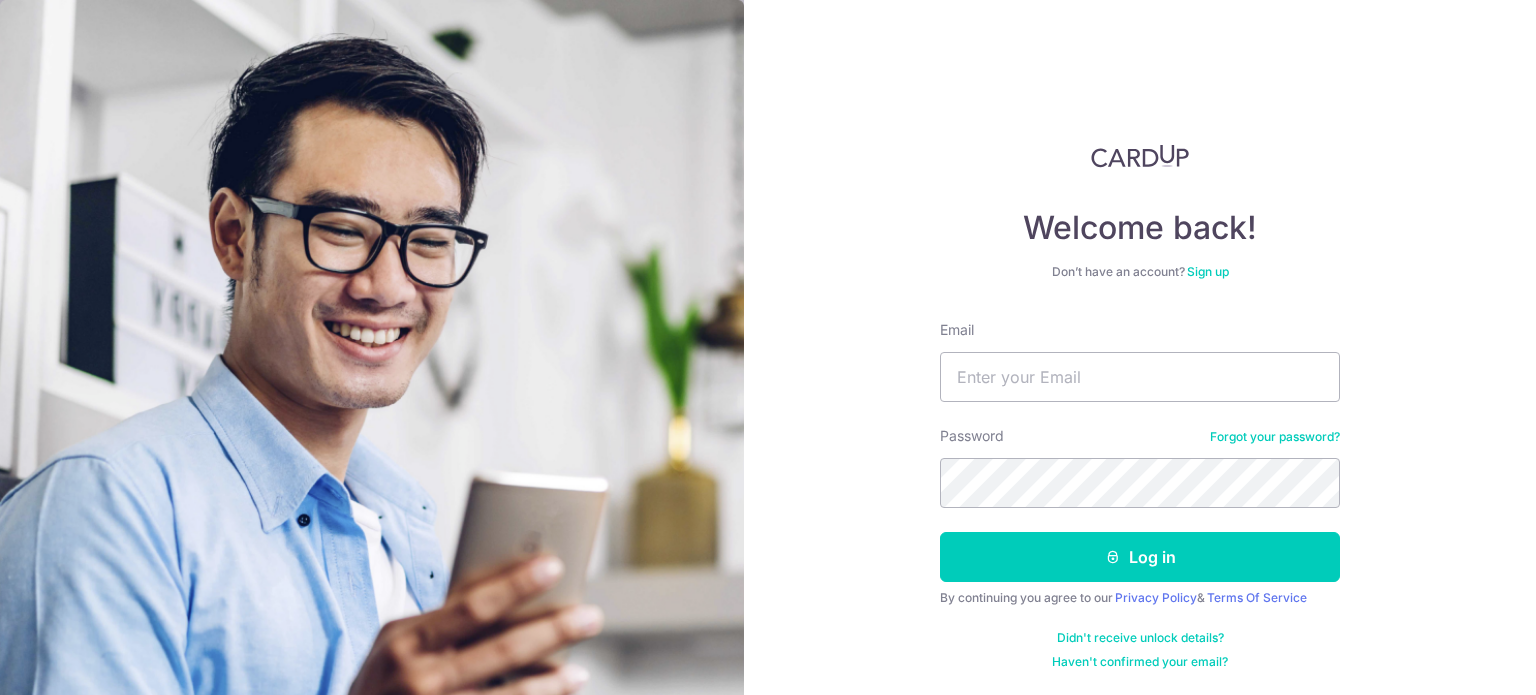 scroll, scrollTop: 0, scrollLeft: 0, axis: both 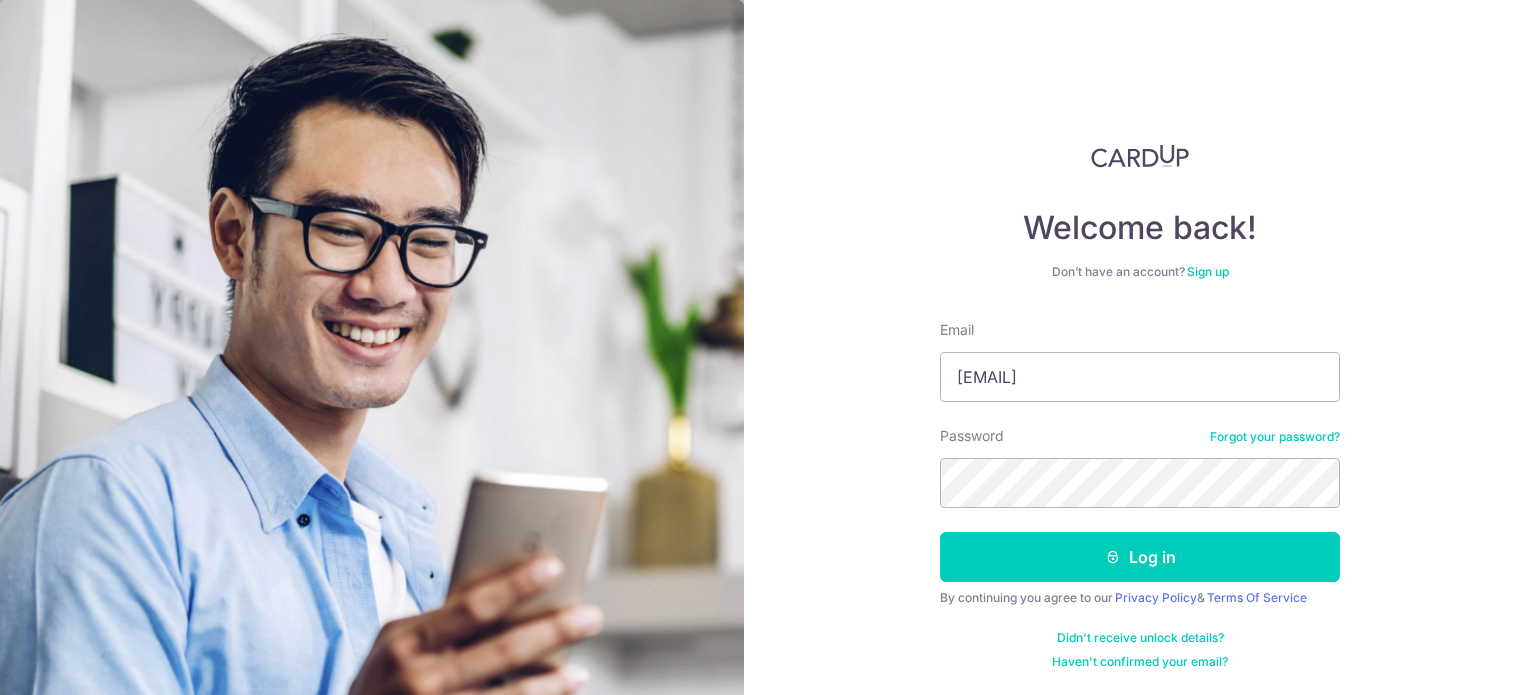 type on "[EMAIL]" 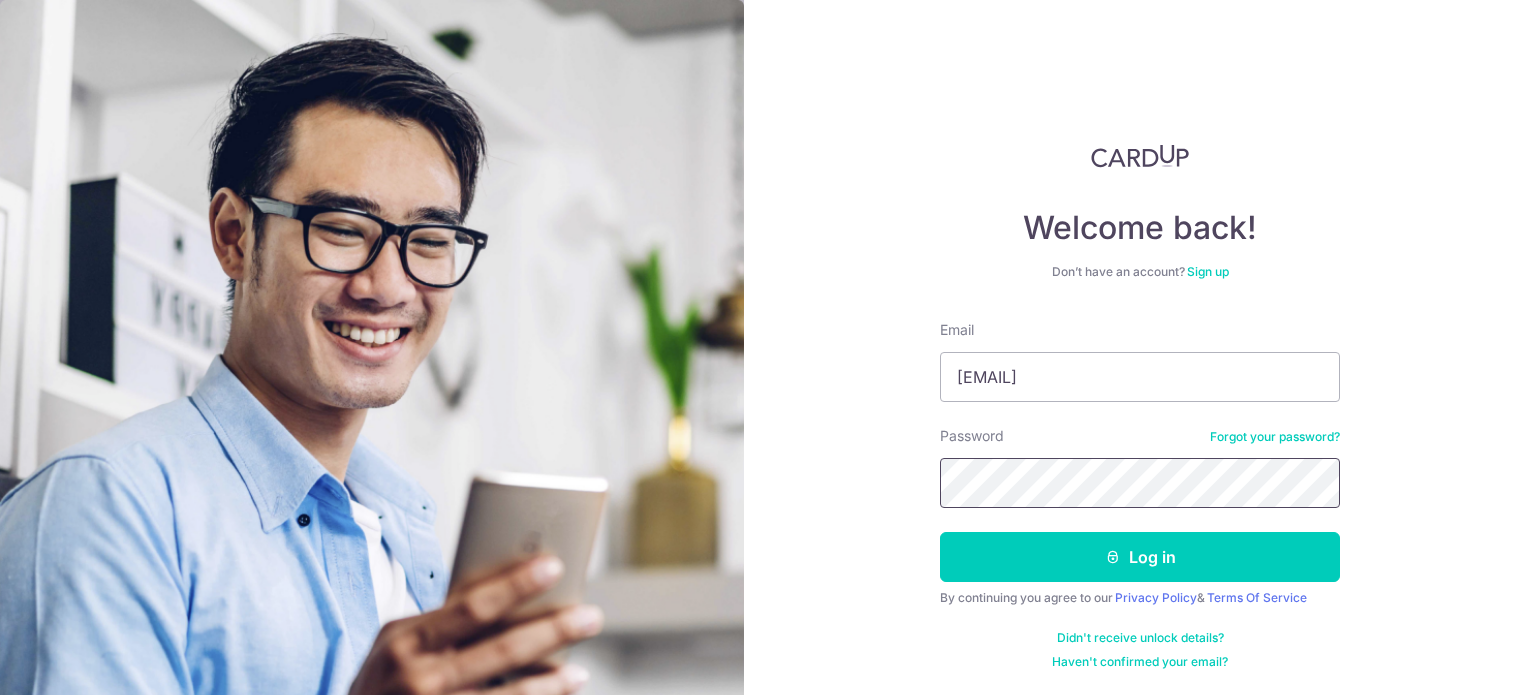 click on "Log in" at bounding box center [1140, 557] 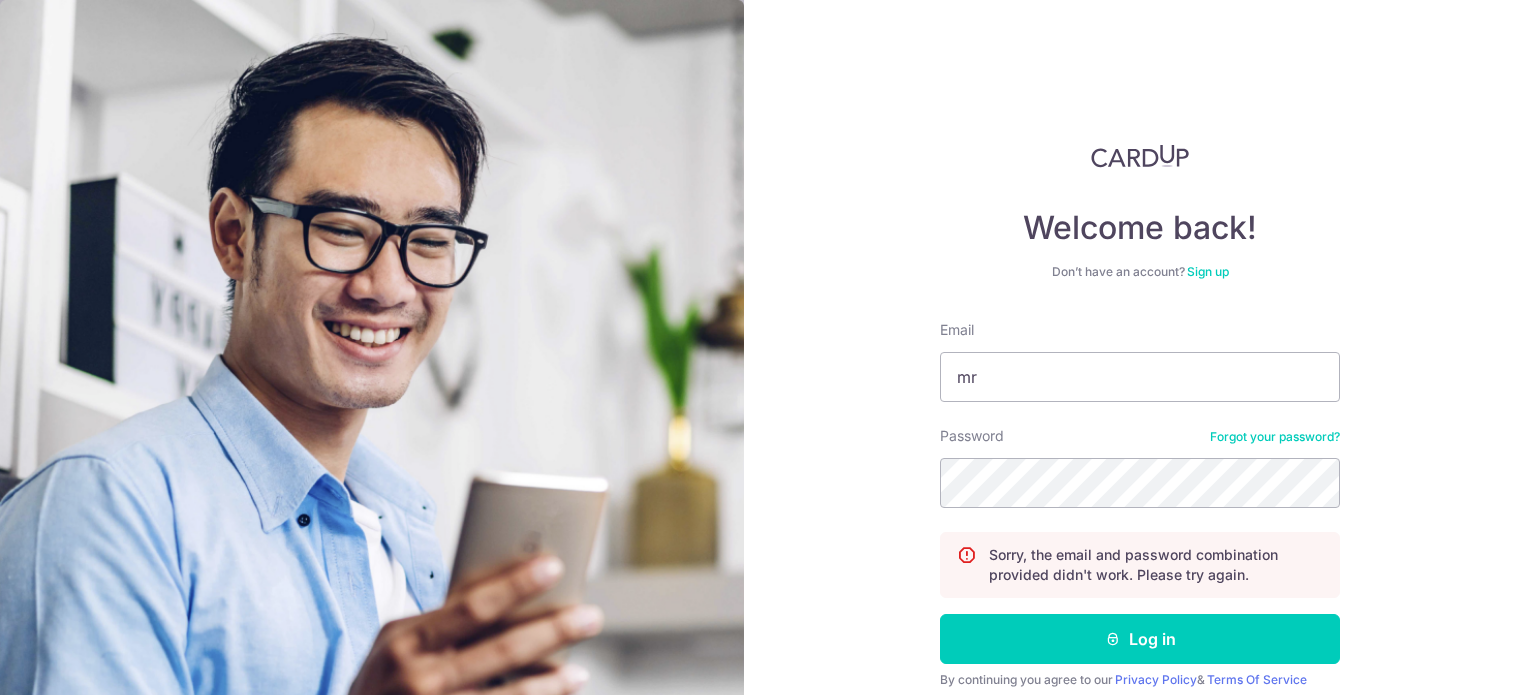 scroll, scrollTop: 0, scrollLeft: 0, axis: both 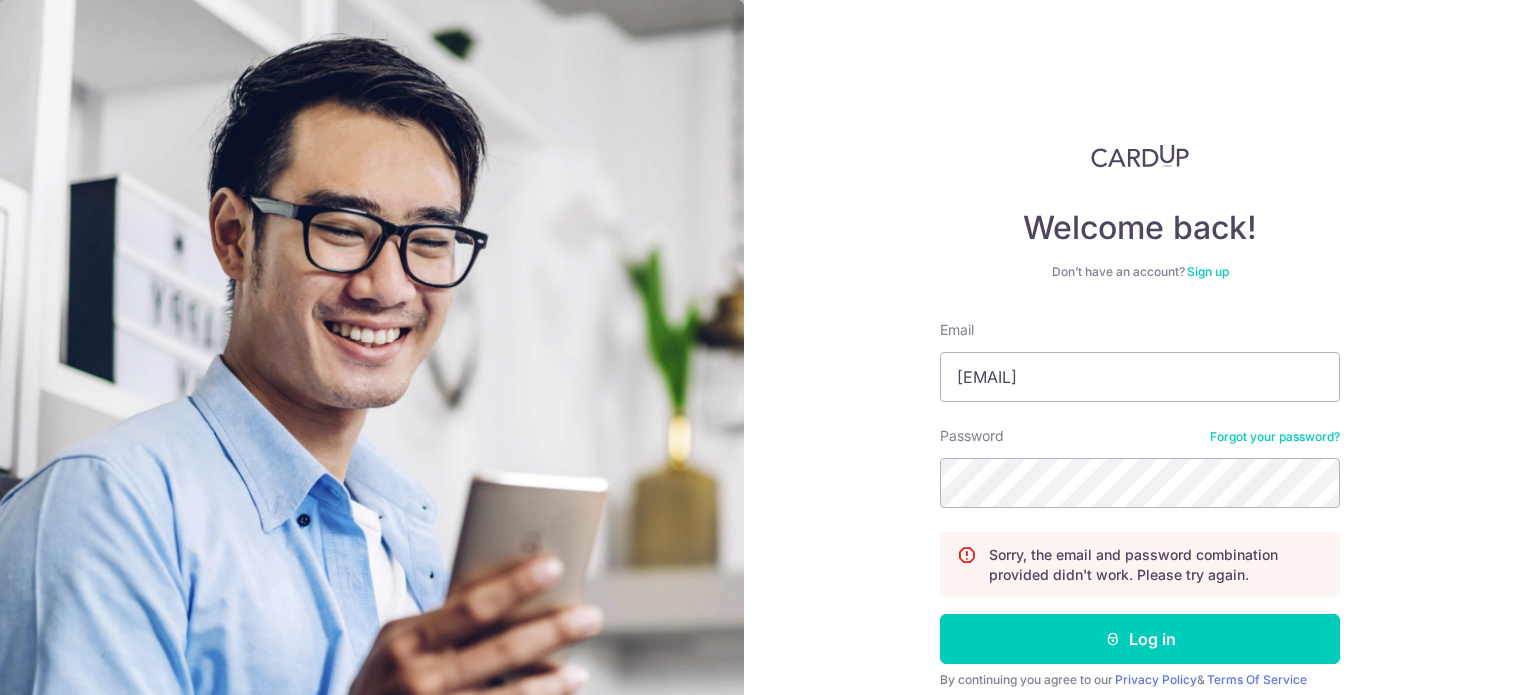 type on "[EMAIL]" 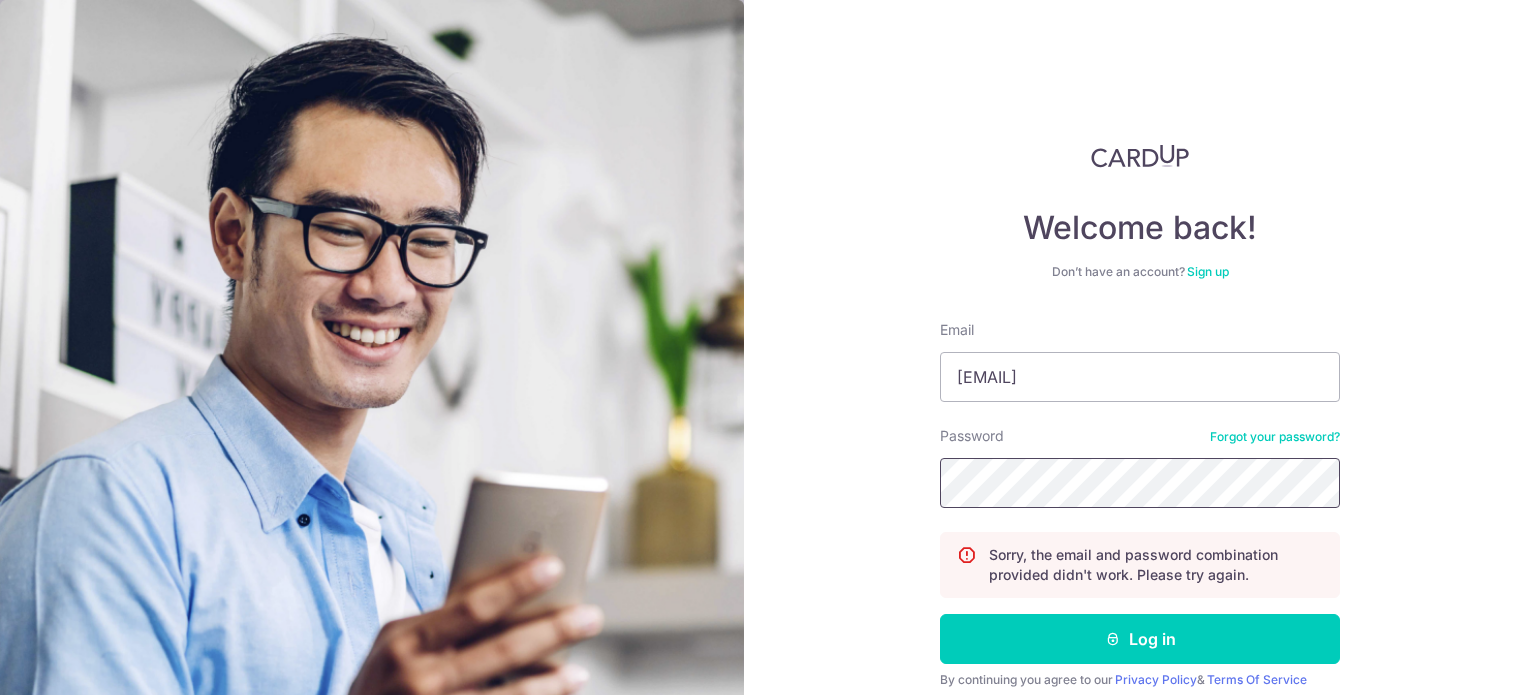 click on "Log in" at bounding box center (1140, 639) 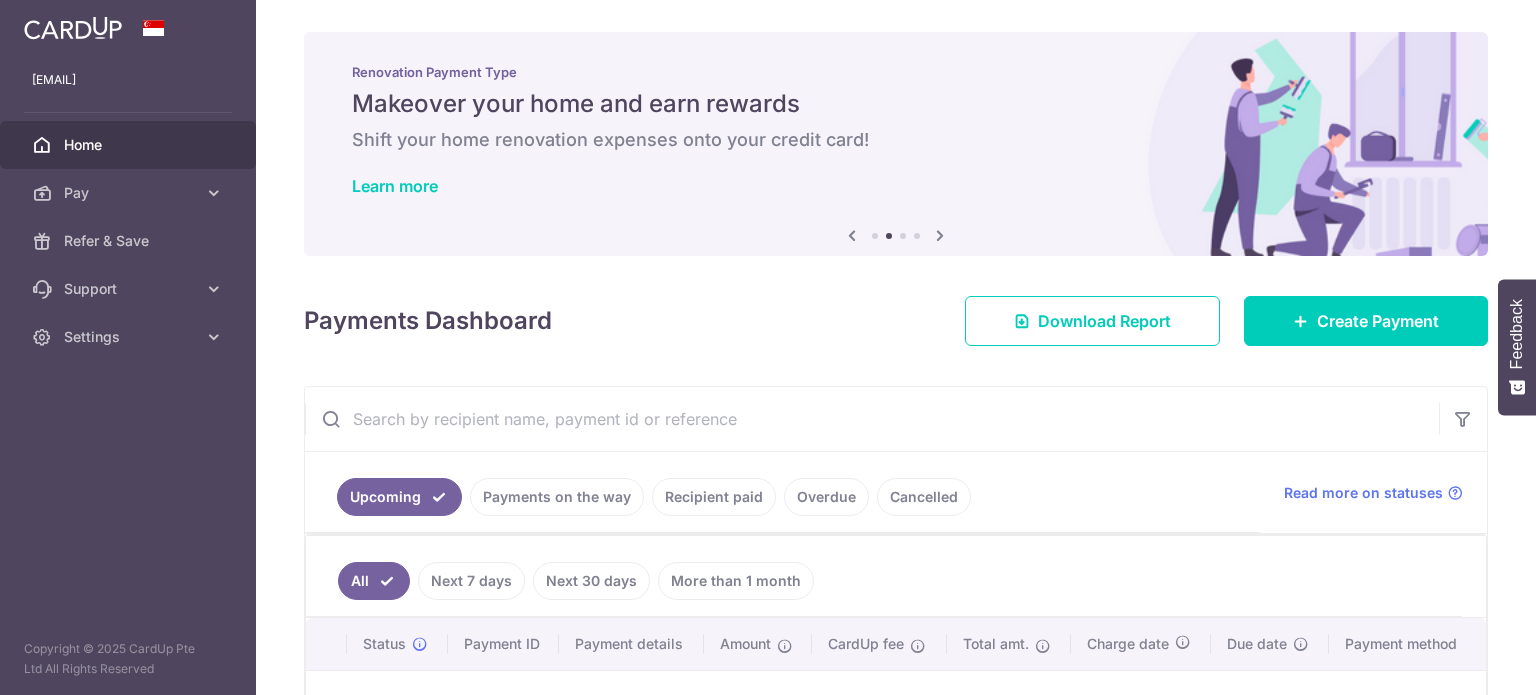 scroll, scrollTop: 0, scrollLeft: 0, axis: both 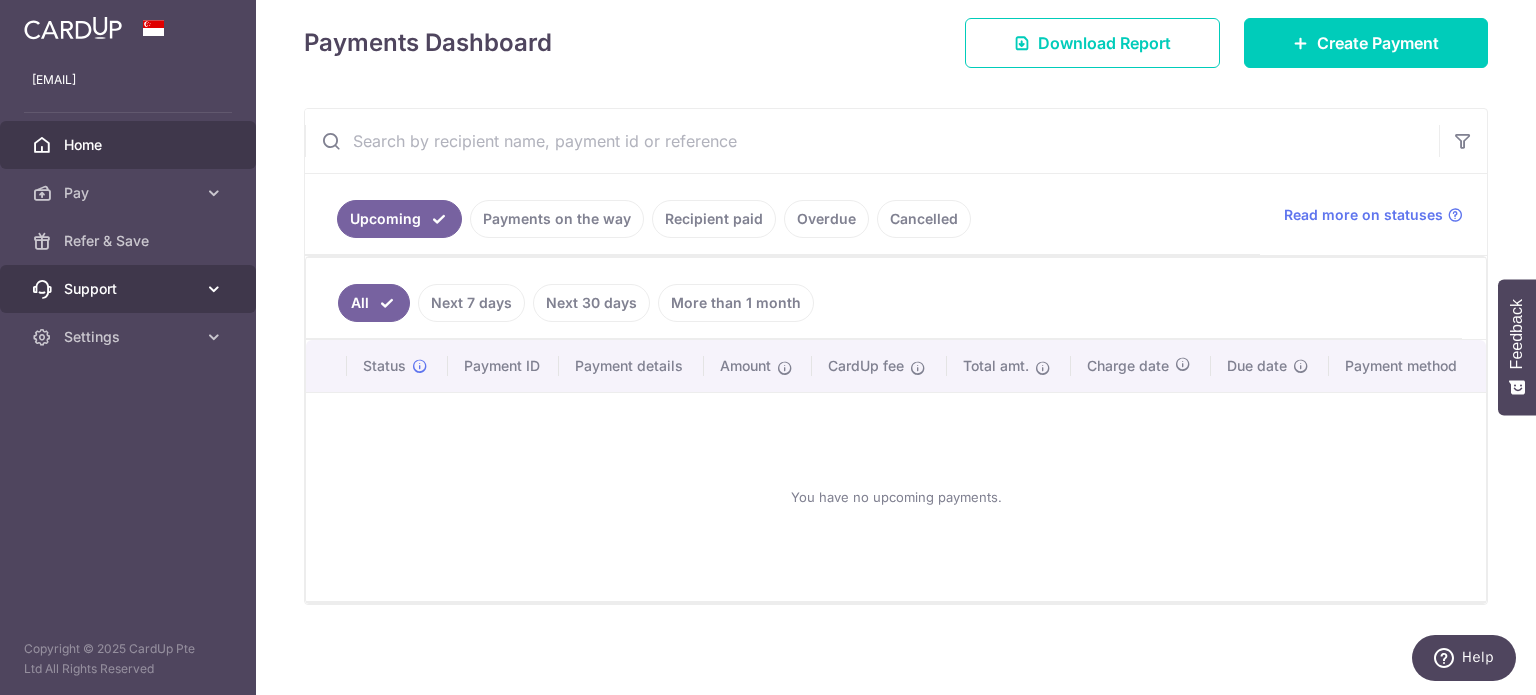 click on "Support" at bounding box center [128, 289] 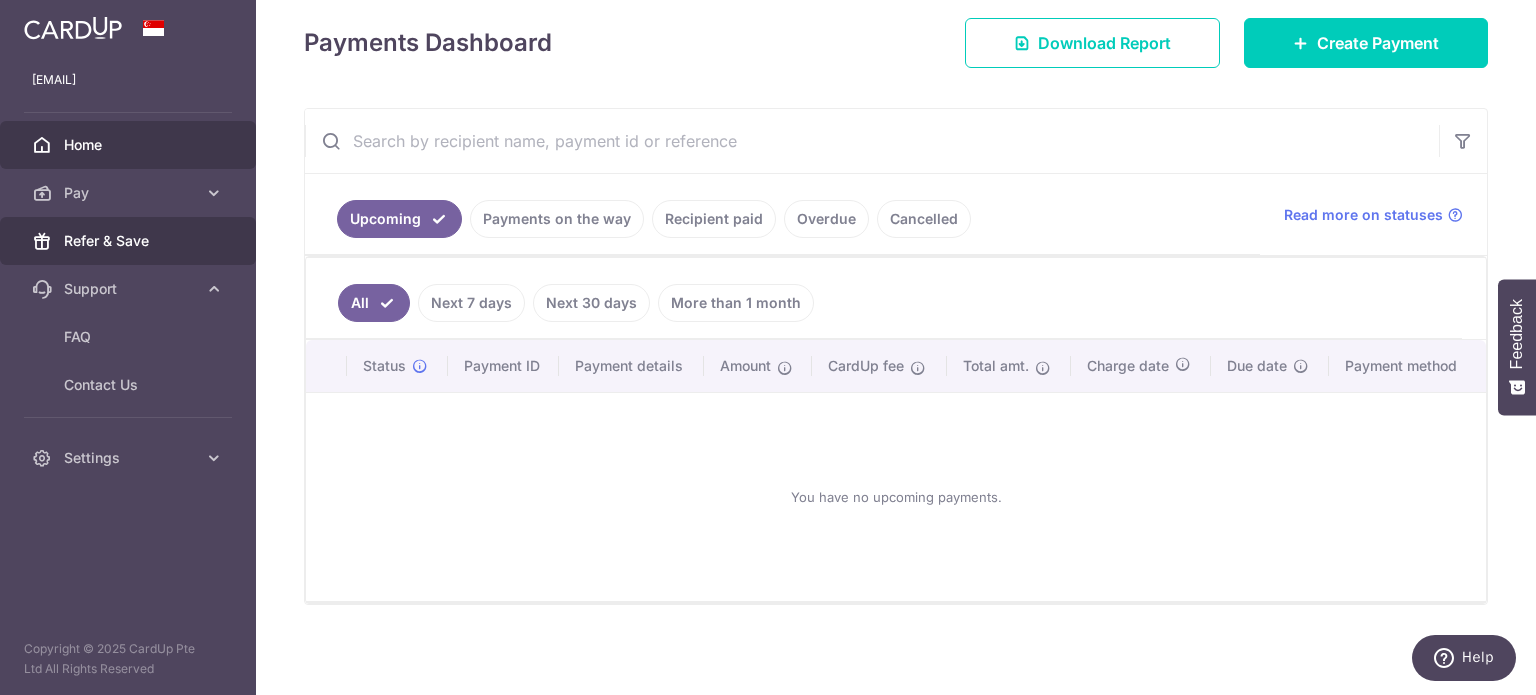 click on "Refer & Save" at bounding box center [128, 241] 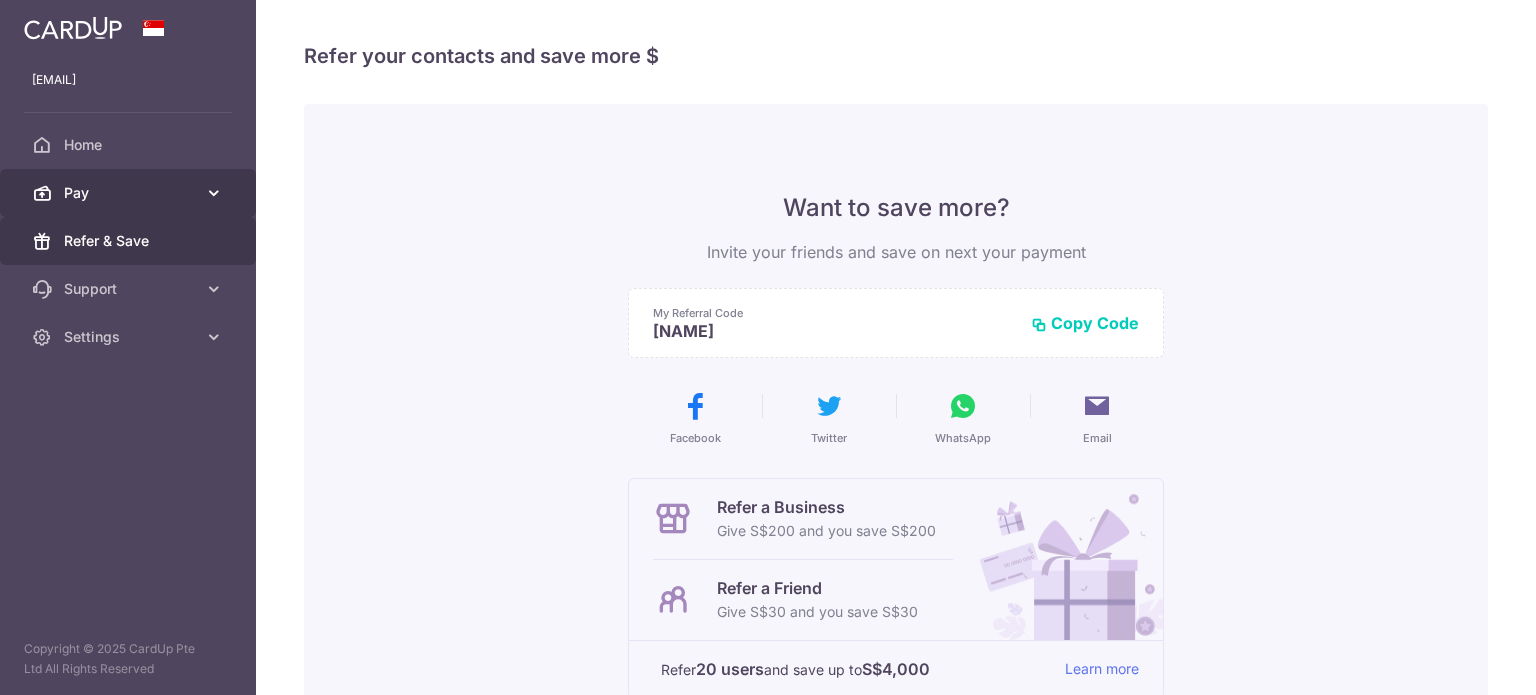 click on "Pay" at bounding box center (130, 193) 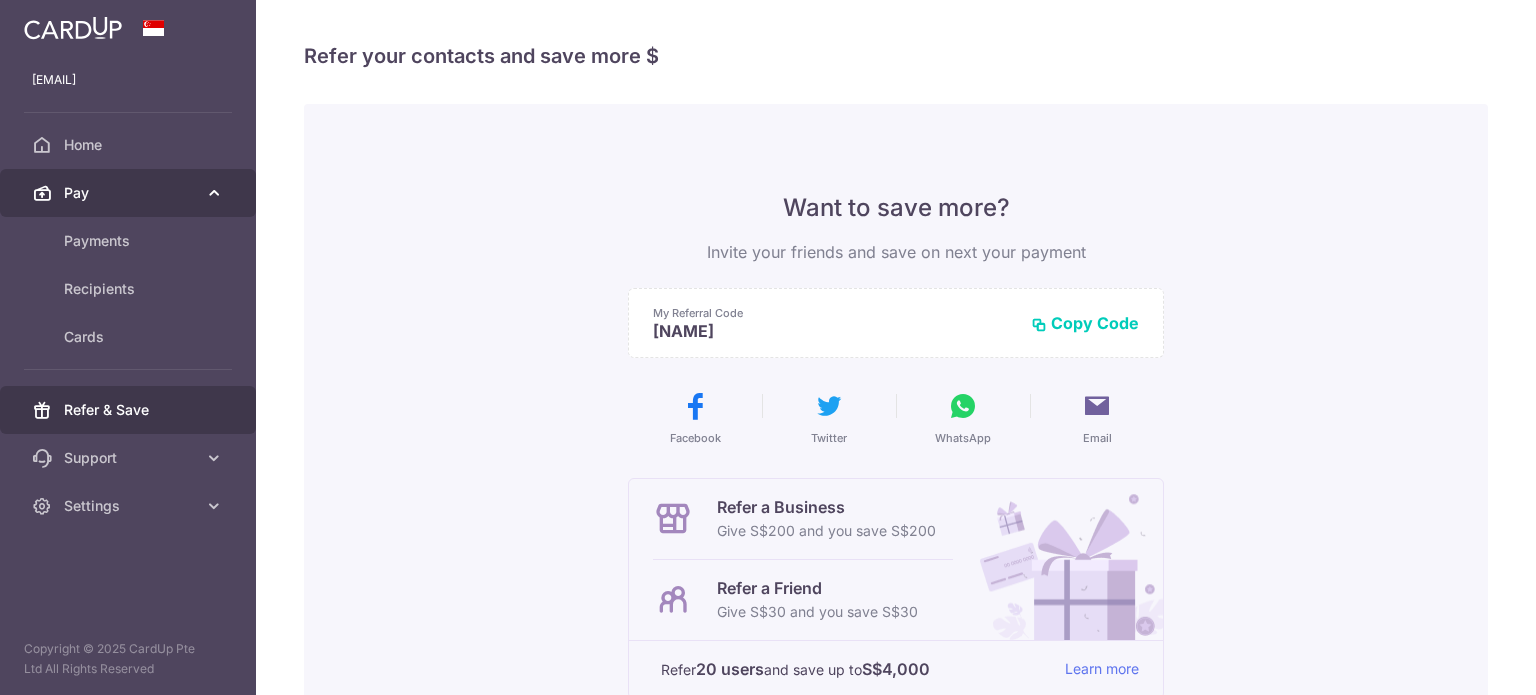 scroll, scrollTop: 0, scrollLeft: 0, axis: both 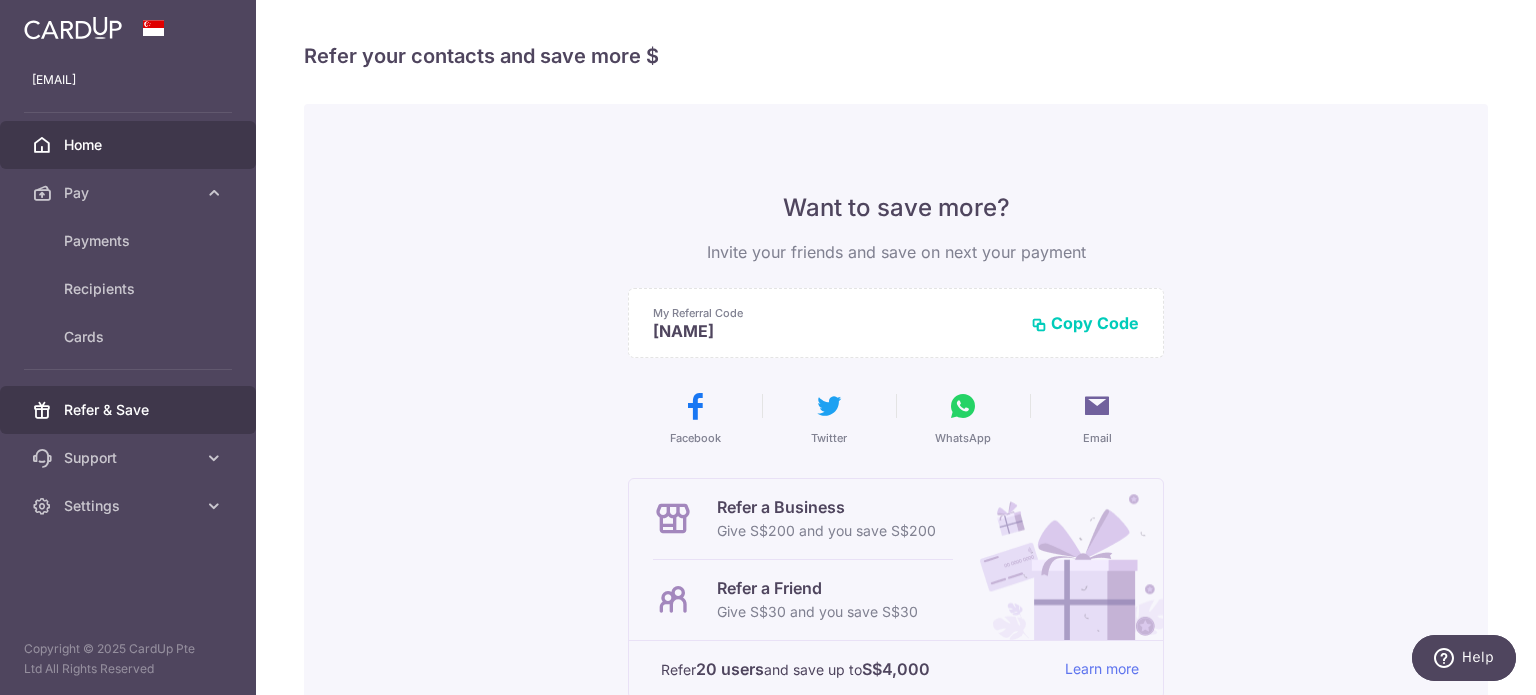 click on "Home" at bounding box center [128, 145] 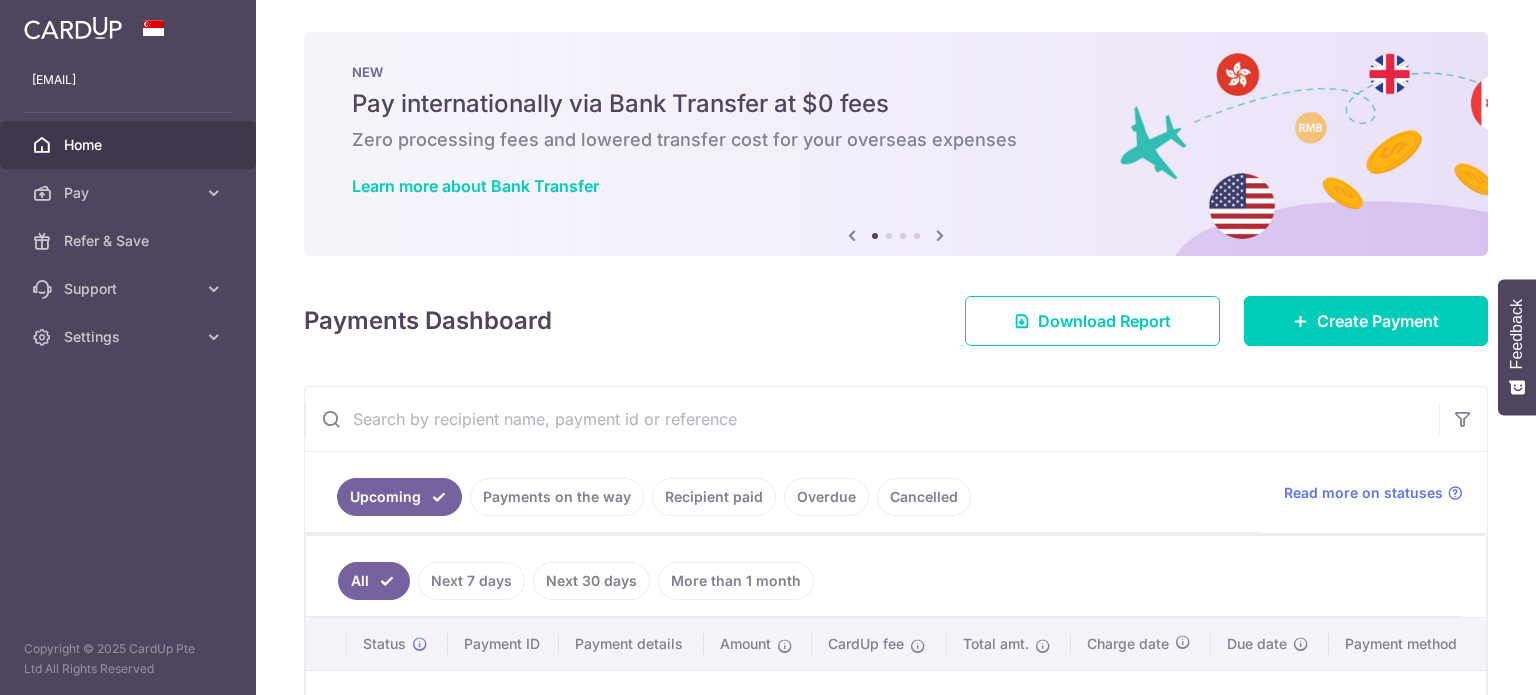 scroll, scrollTop: 0, scrollLeft: 0, axis: both 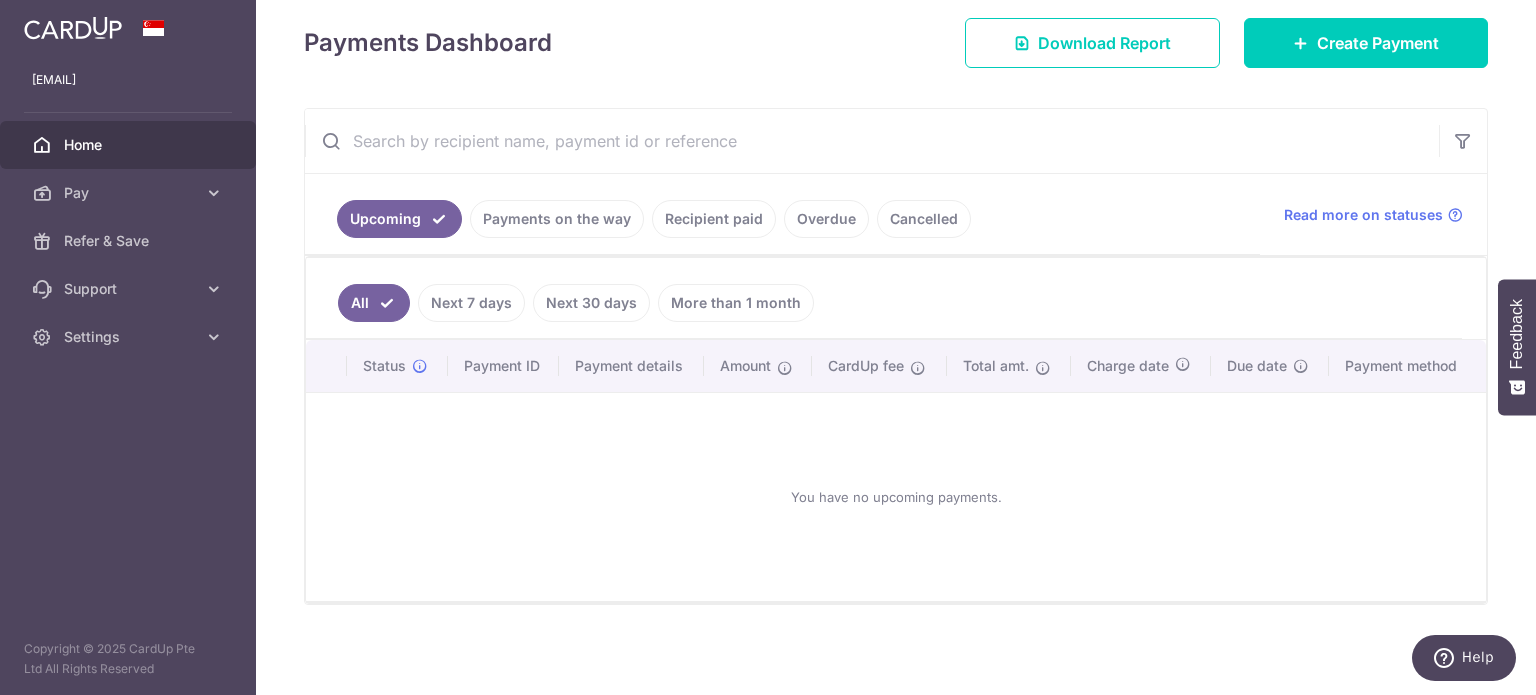 click on "Upcoming
Payments on the way
Recipient paid
Overdue
Cancelled" at bounding box center [782, 214] 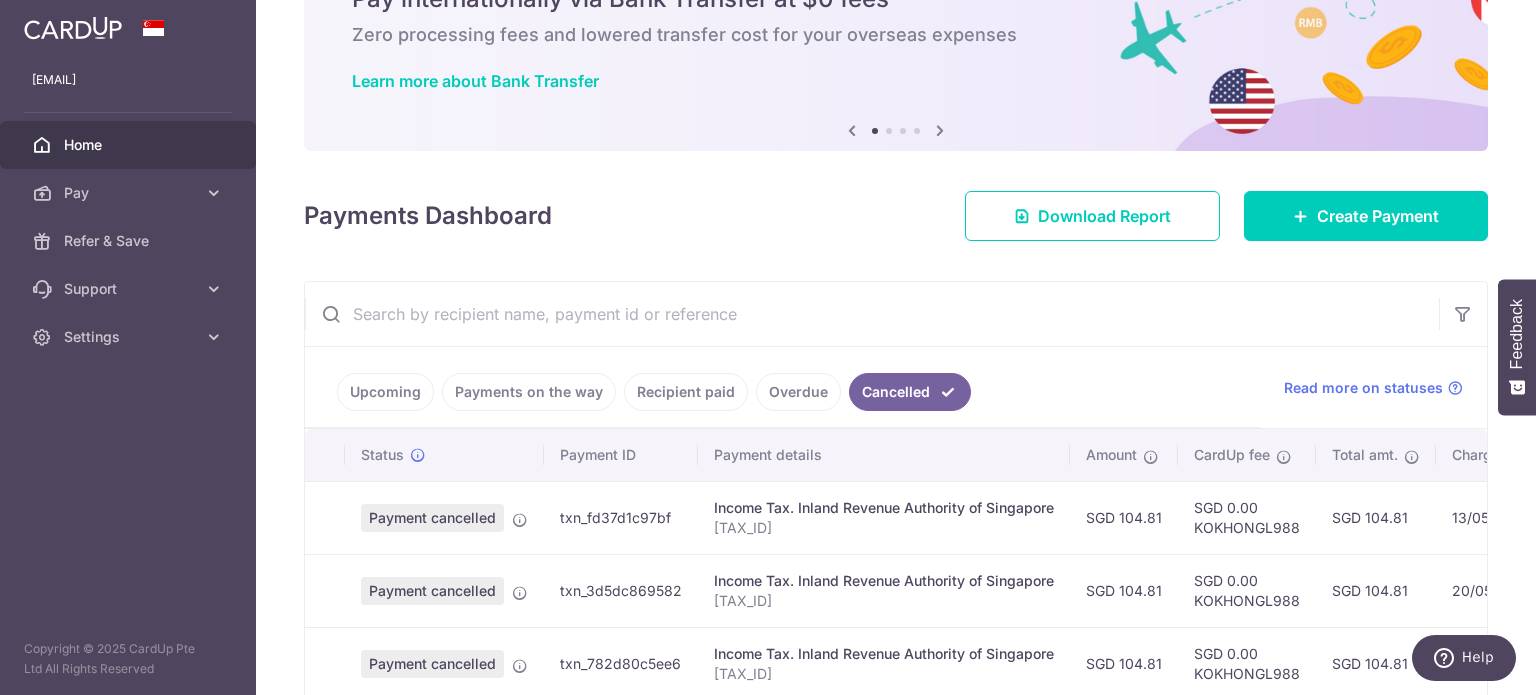 drag, startPoint x: 754, startPoint y: 215, endPoint x: 739, endPoint y: 304, distance: 90.255196 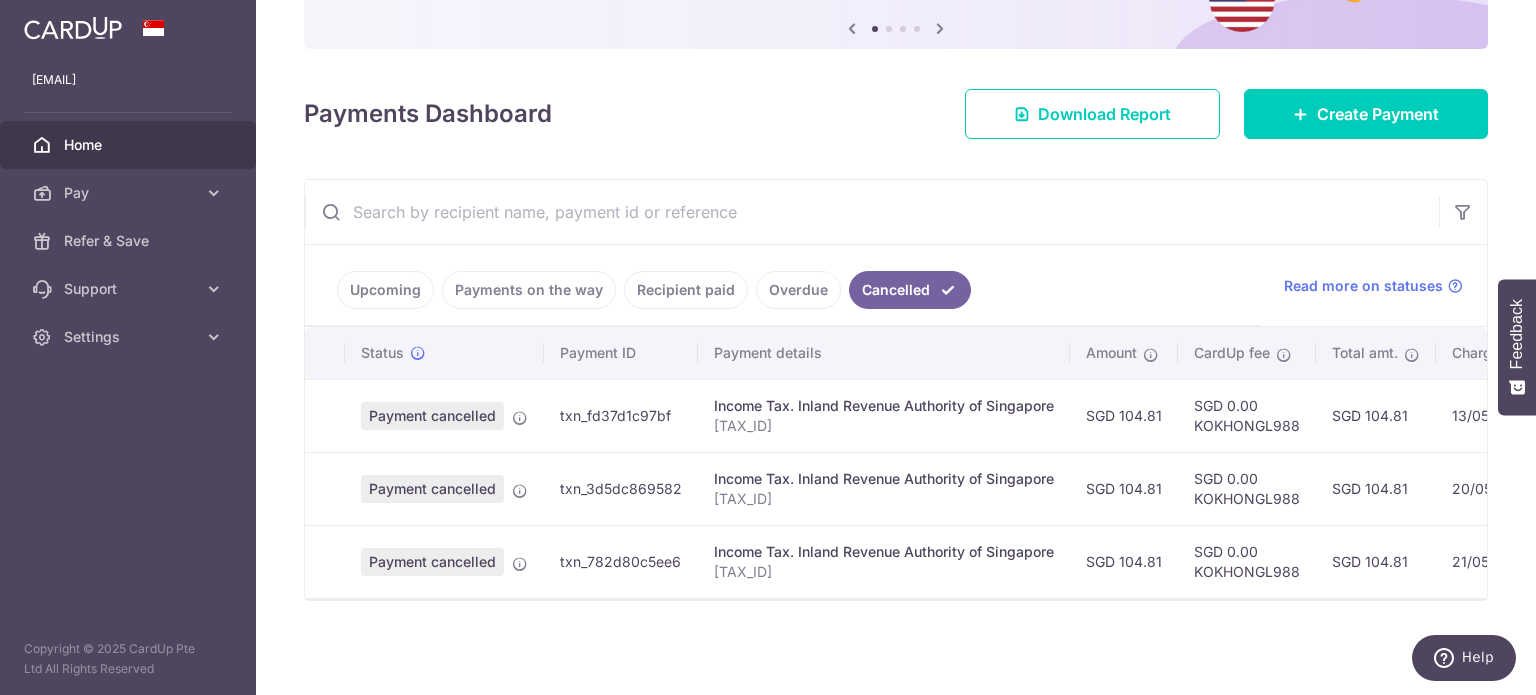 click on "Recipient paid" at bounding box center (686, 290) 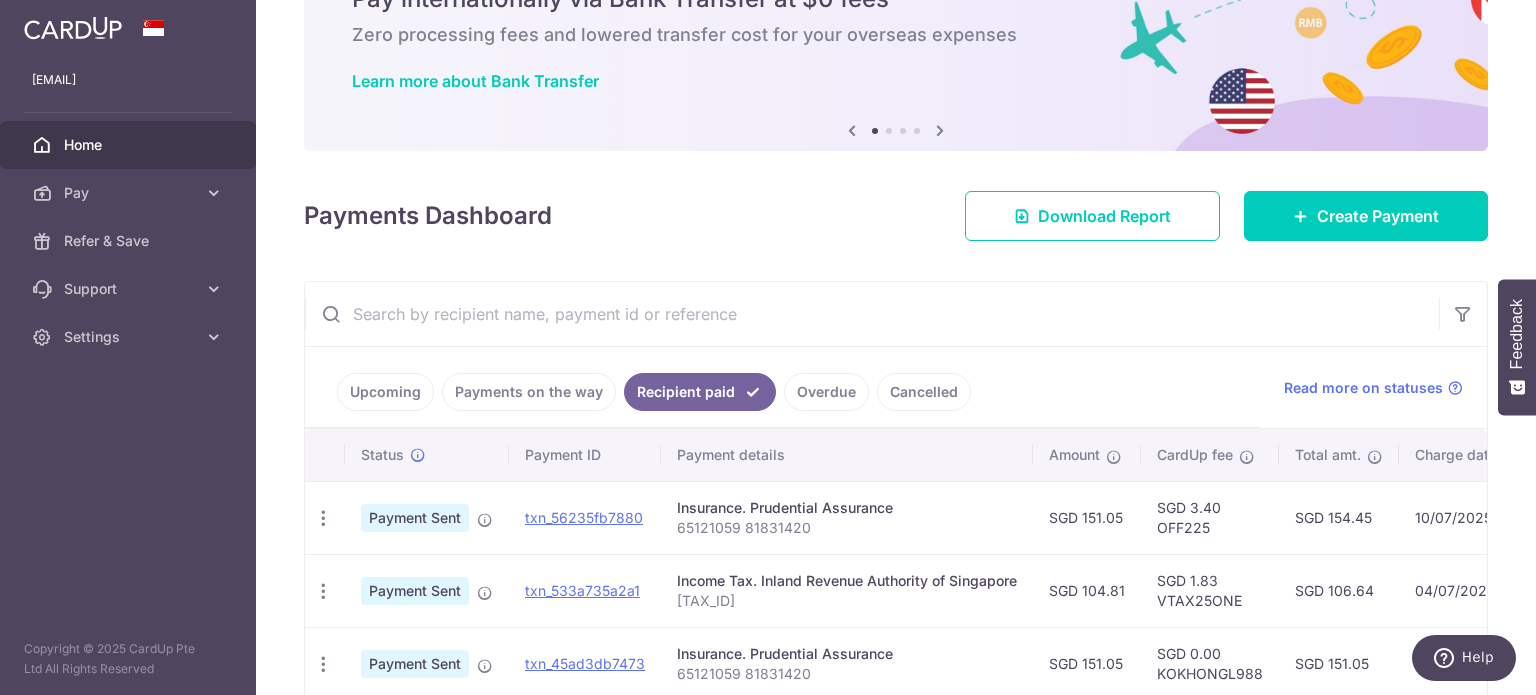 scroll, scrollTop: 214, scrollLeft: 0, axis: vertical 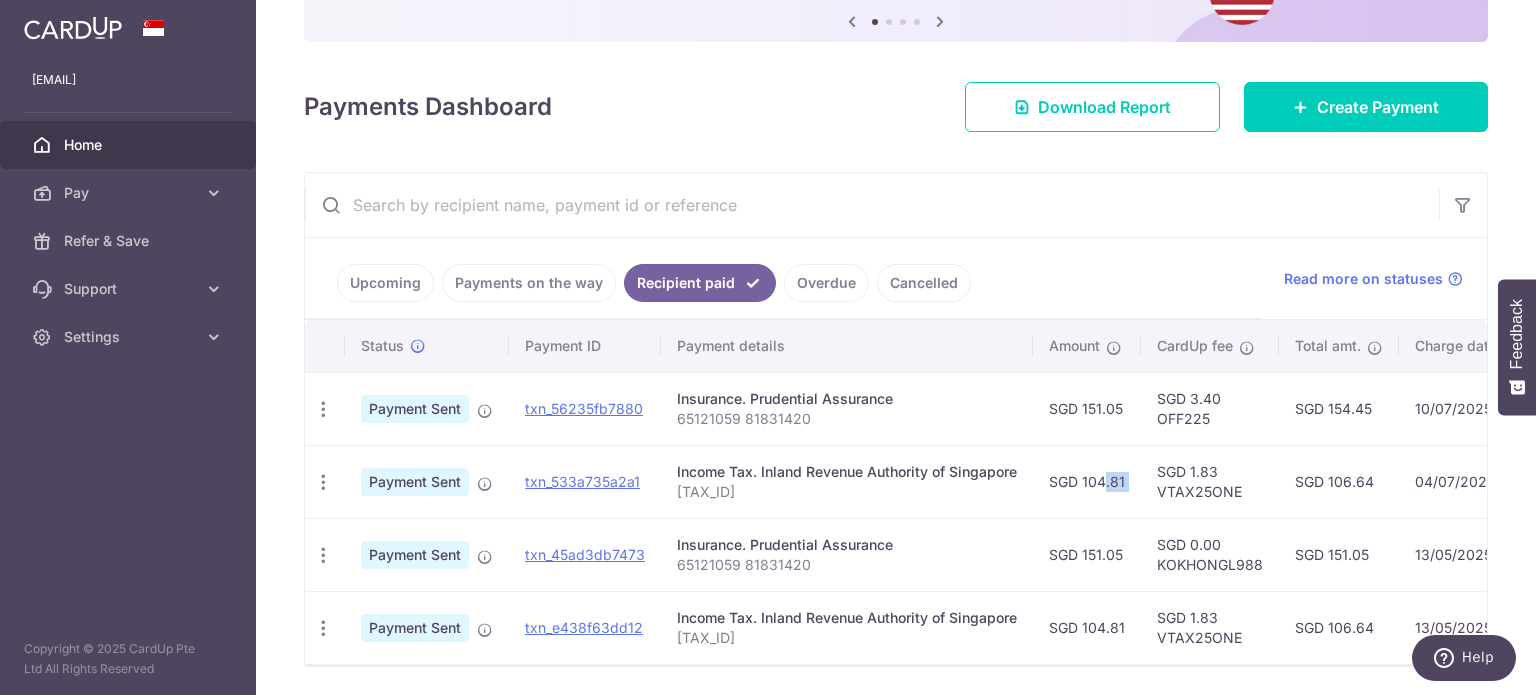 drag, startPoint x: 1084, startPoint y: 483, endPoint x: 1148, endPoint y: 479, distance: 64.12488 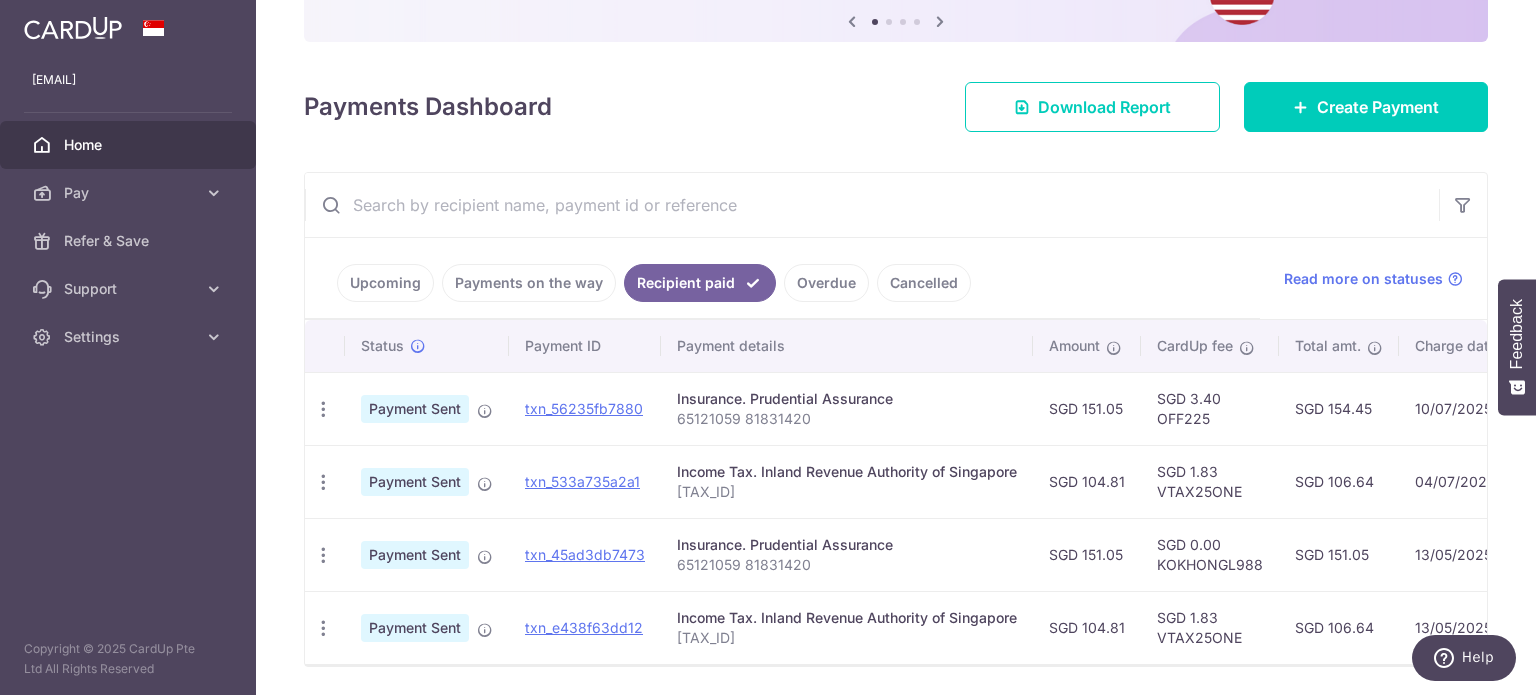 click on "SGD 1.83
VTAX25ONE" at bounding box center (1210, 481) 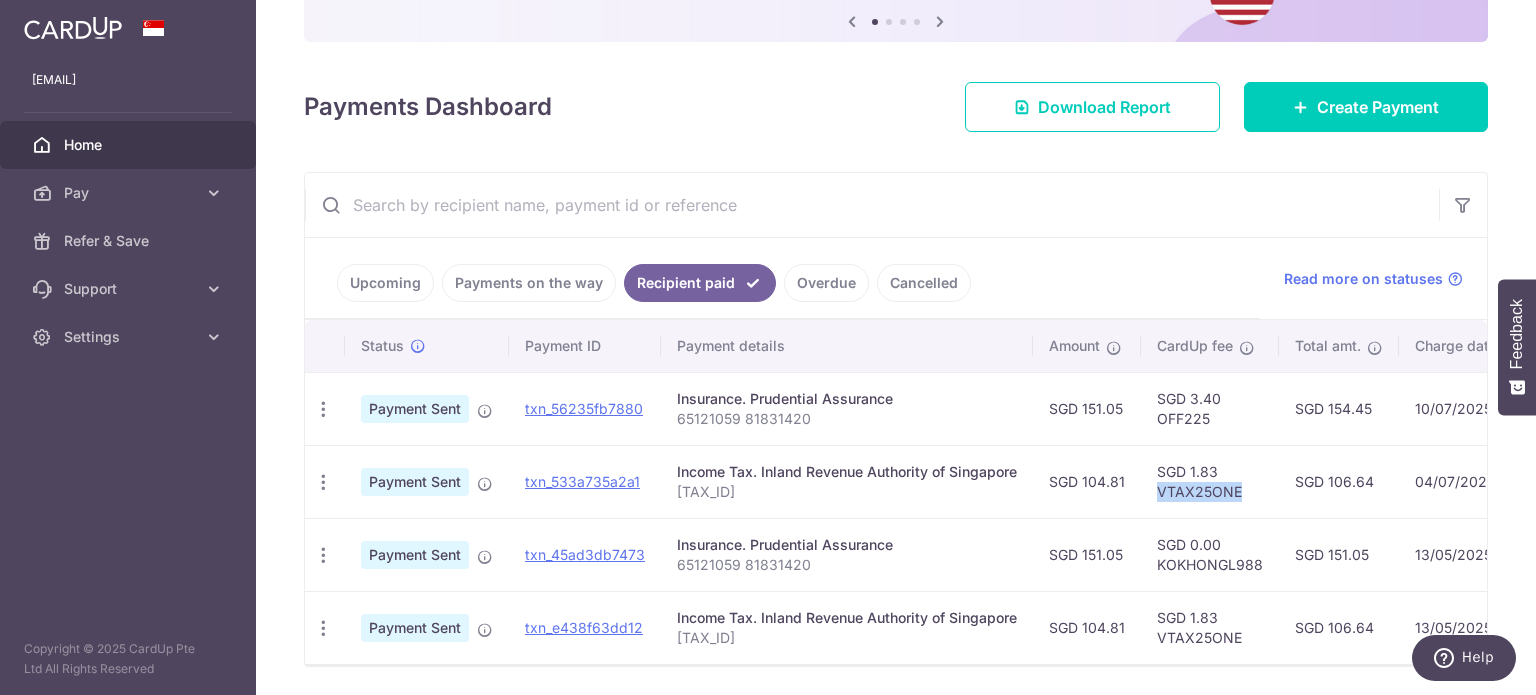 click on "SGD 1.83
VTAX25ONE" at bounding box center (1210, 481) 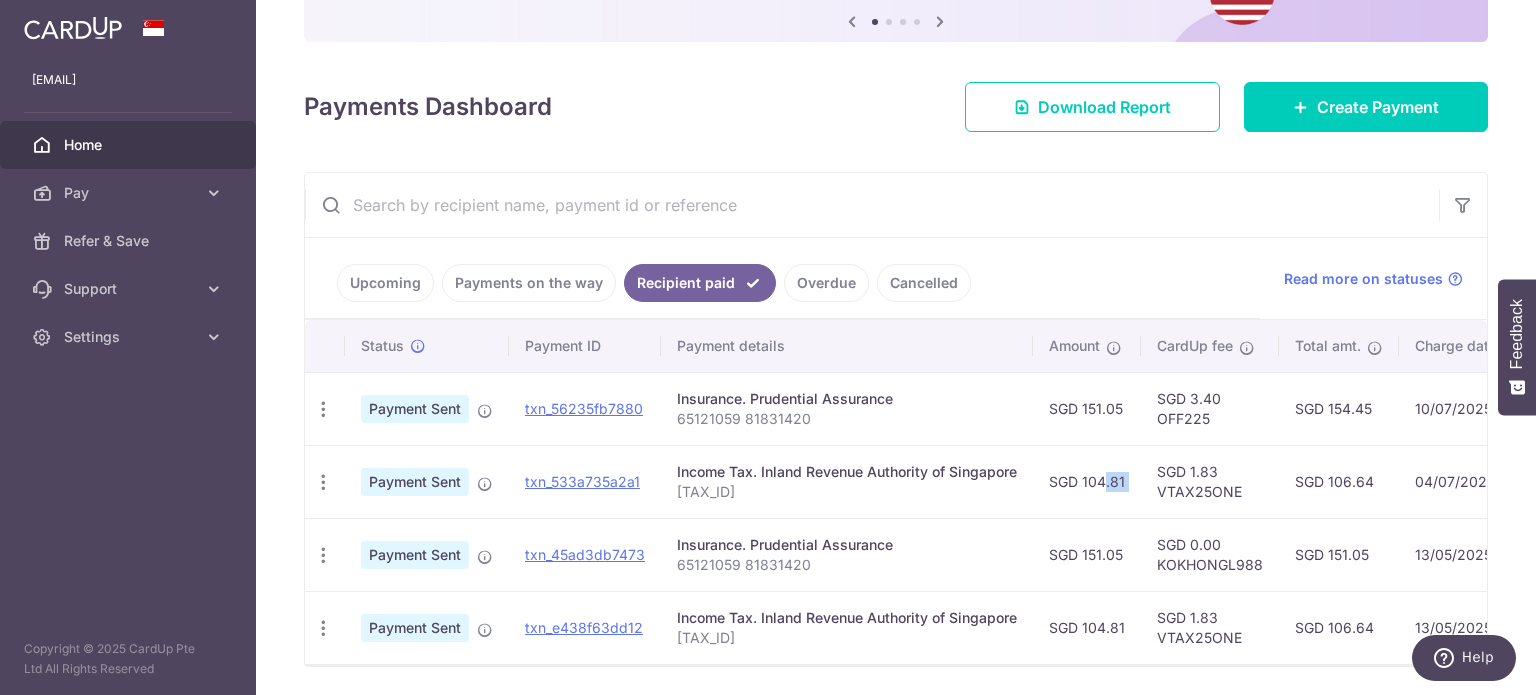 drag, startPoint x: 1084, startPoint y: 473, endPoint x: 1158, endPoint y: 465, distance: 74.431175 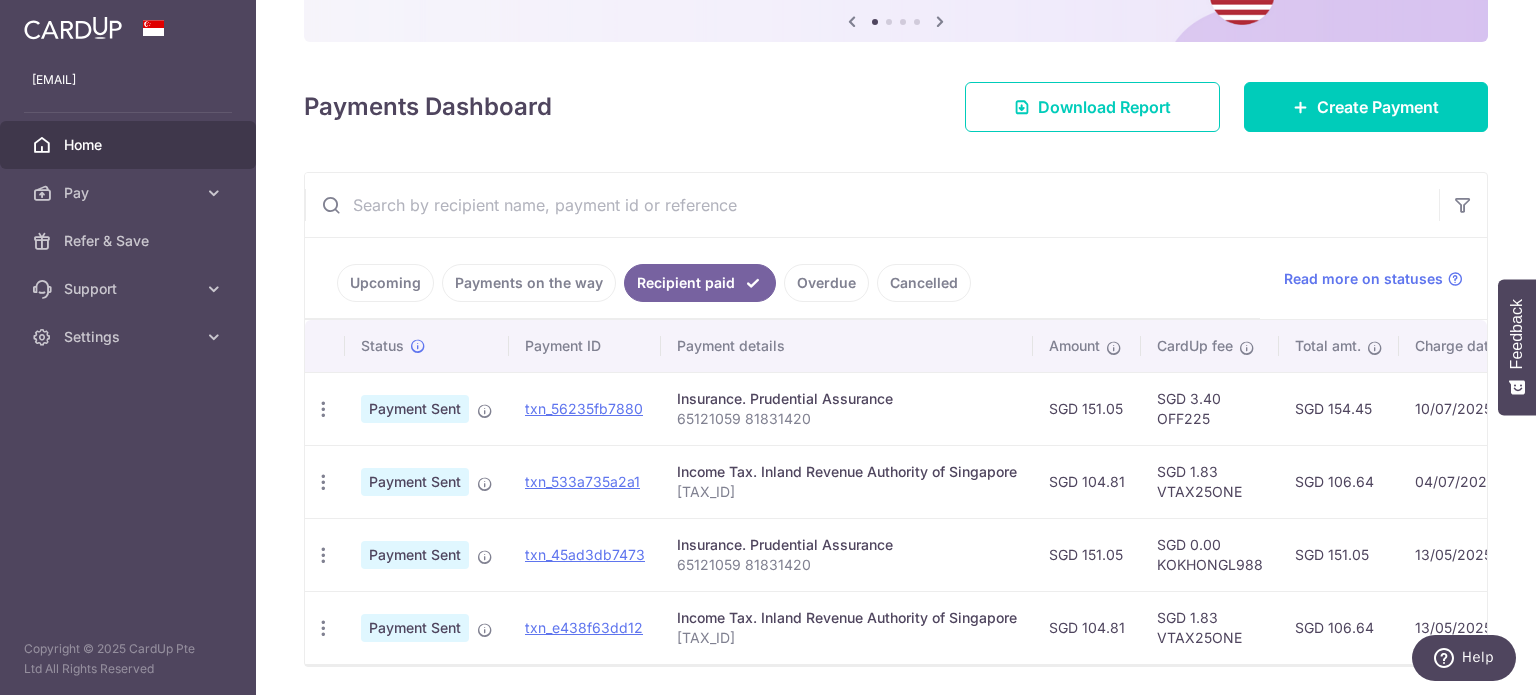 click on "SGD 1.83
VTAX25ONE" at bounding box center (1210, 481) 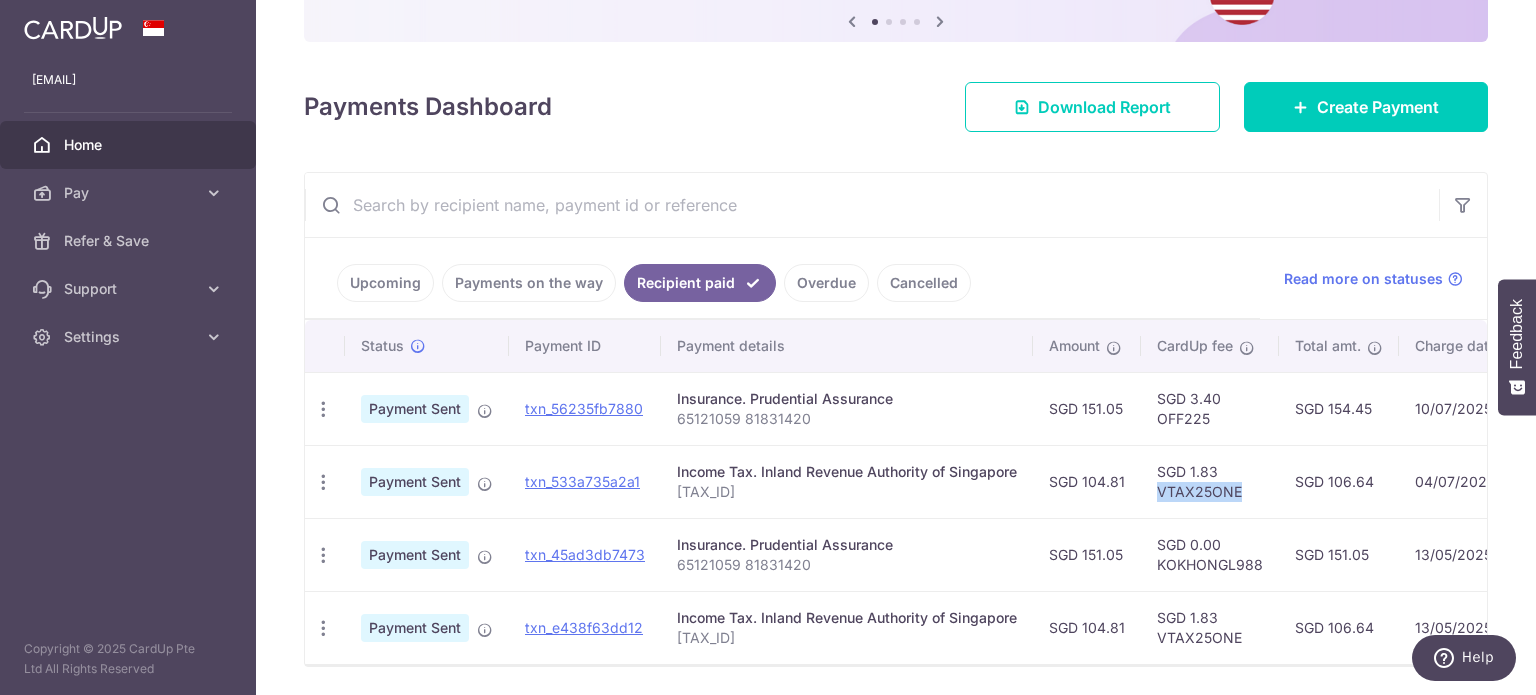 click on "SGD 1.83
VTAX25ONE" at bounding box center (1210, 481) 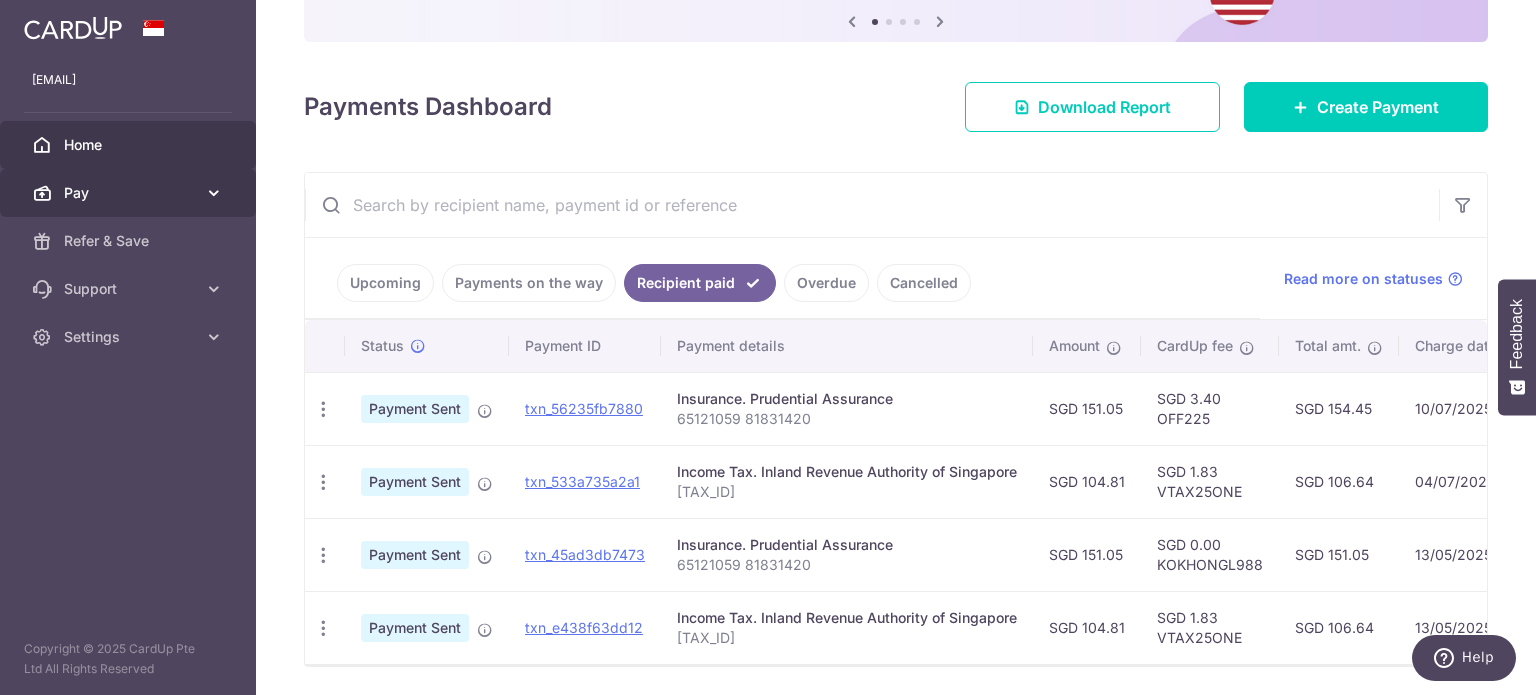 click on "Pay" at bounding box center (130, 193) 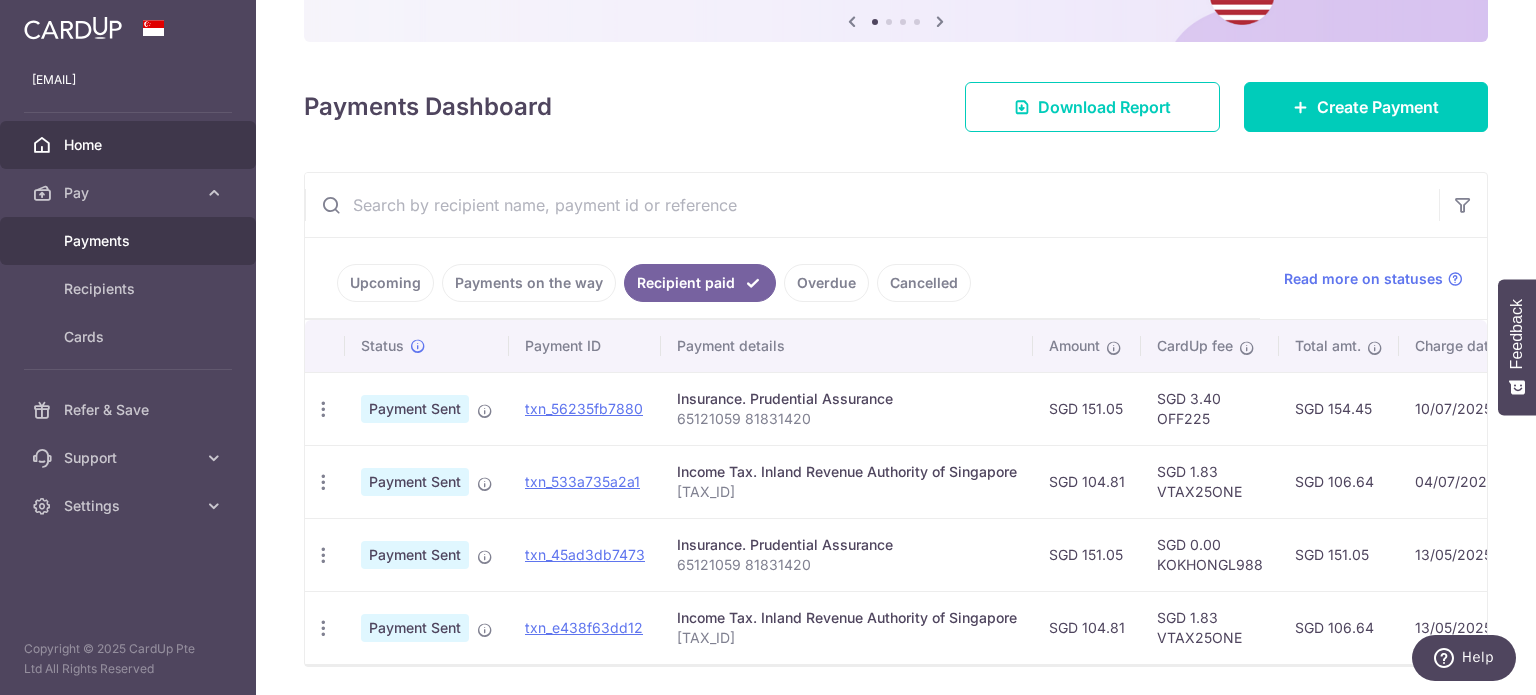 click on "Payments" at bounding box center (128, 241) 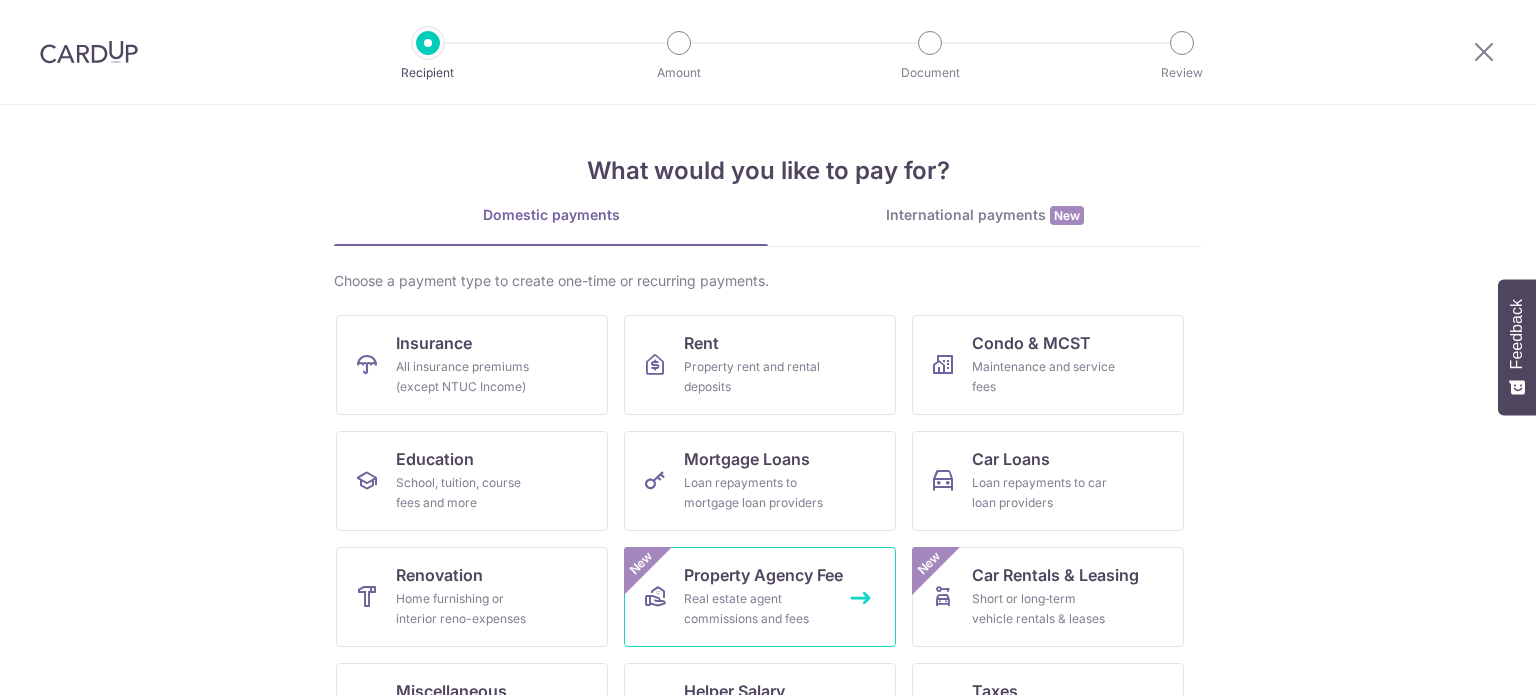 scroll, scrollTop: 0, scrollLeft: 0, axis: both 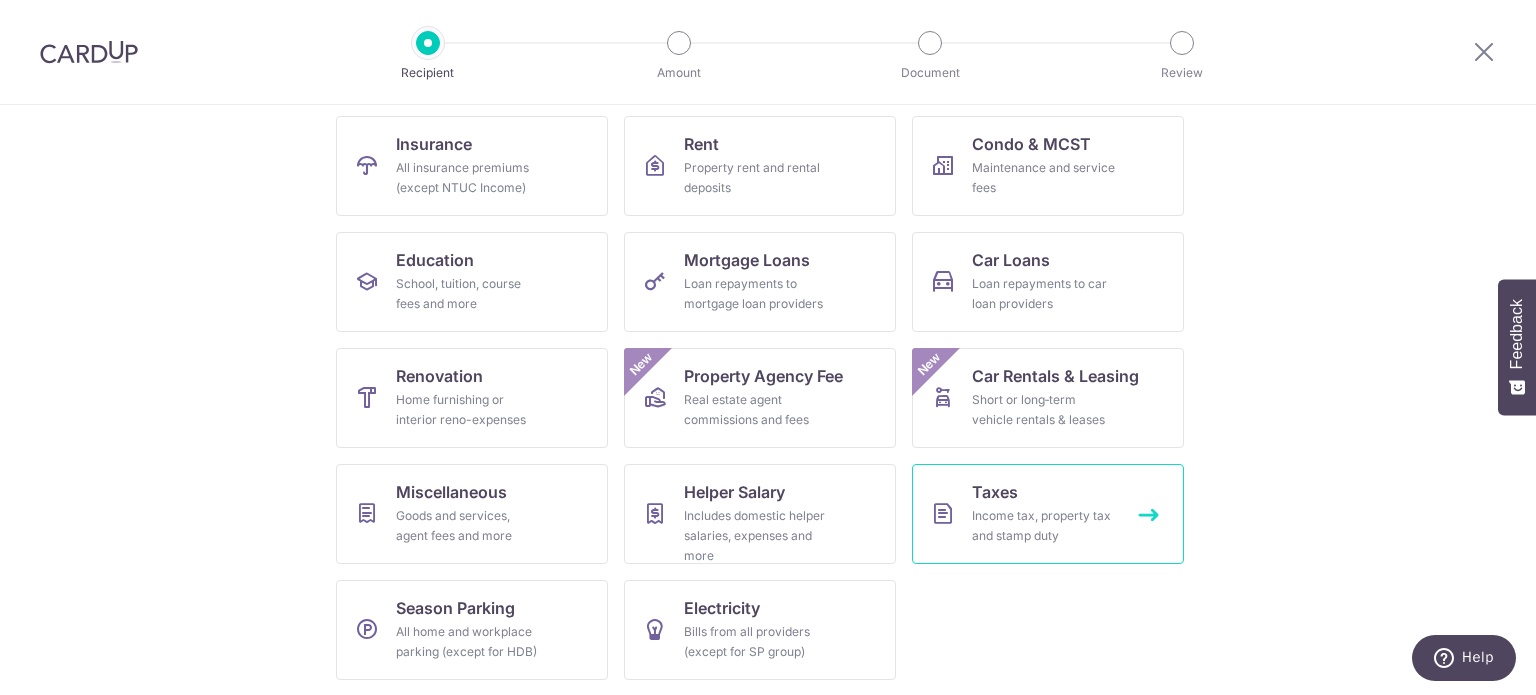 click on "Income tax, property tax and stamp duty" at bounding box center (1044, 526) 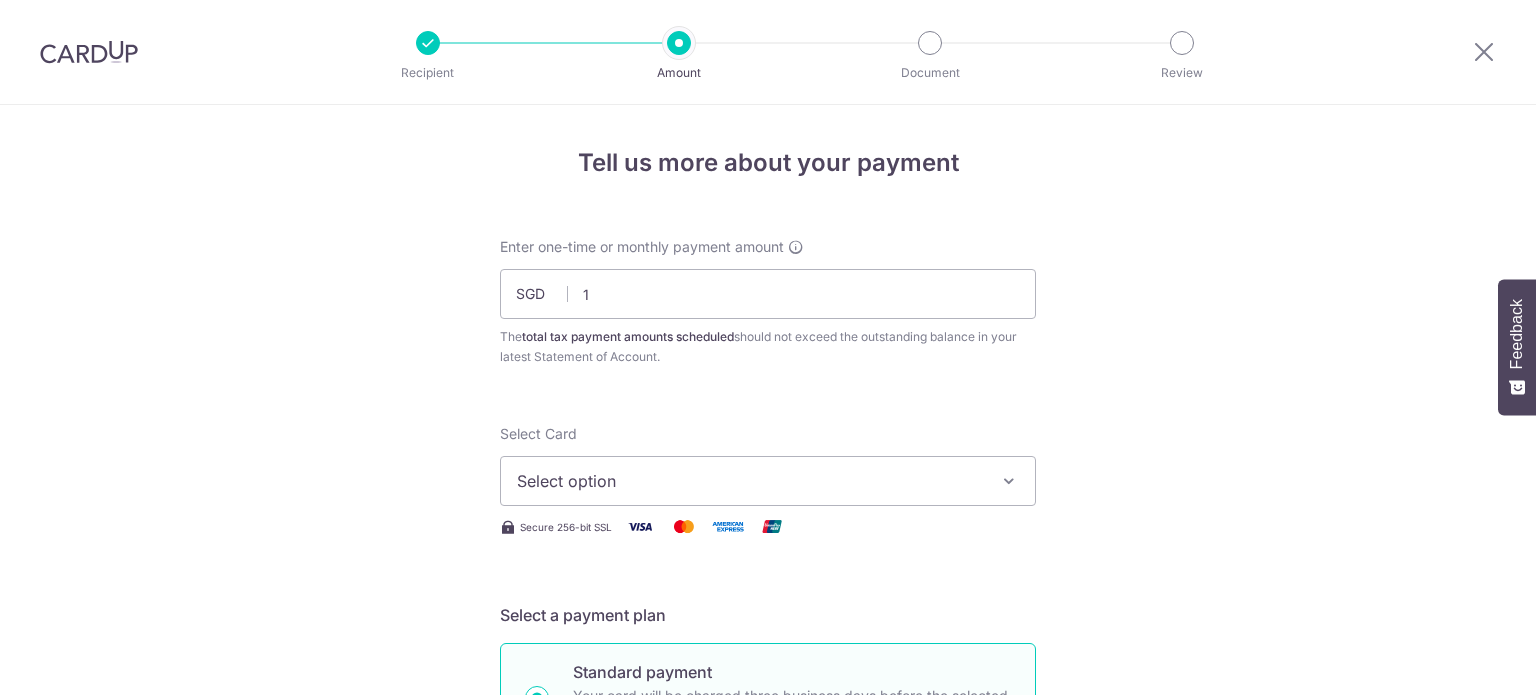 scroll, scrollTop: 0, scrollLeft: 0, axis: both 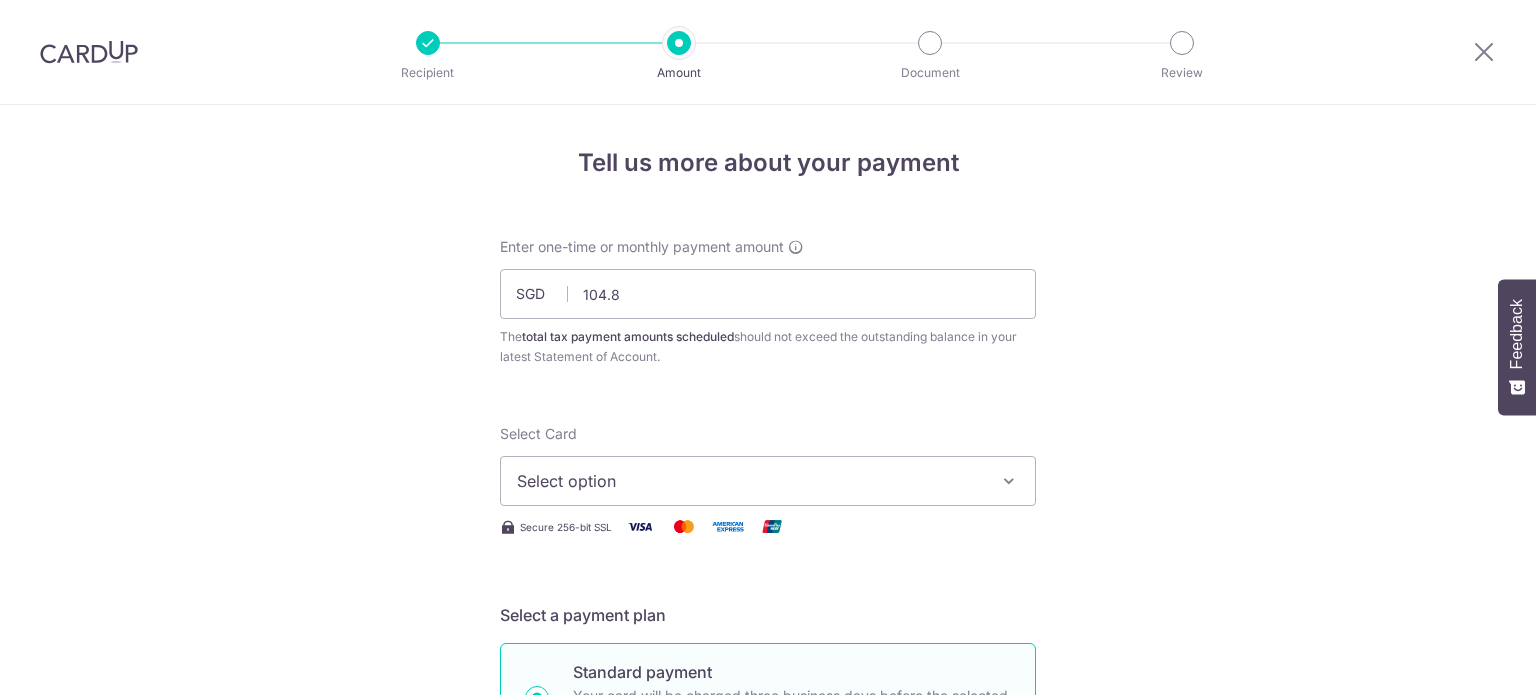 type on "104.81" 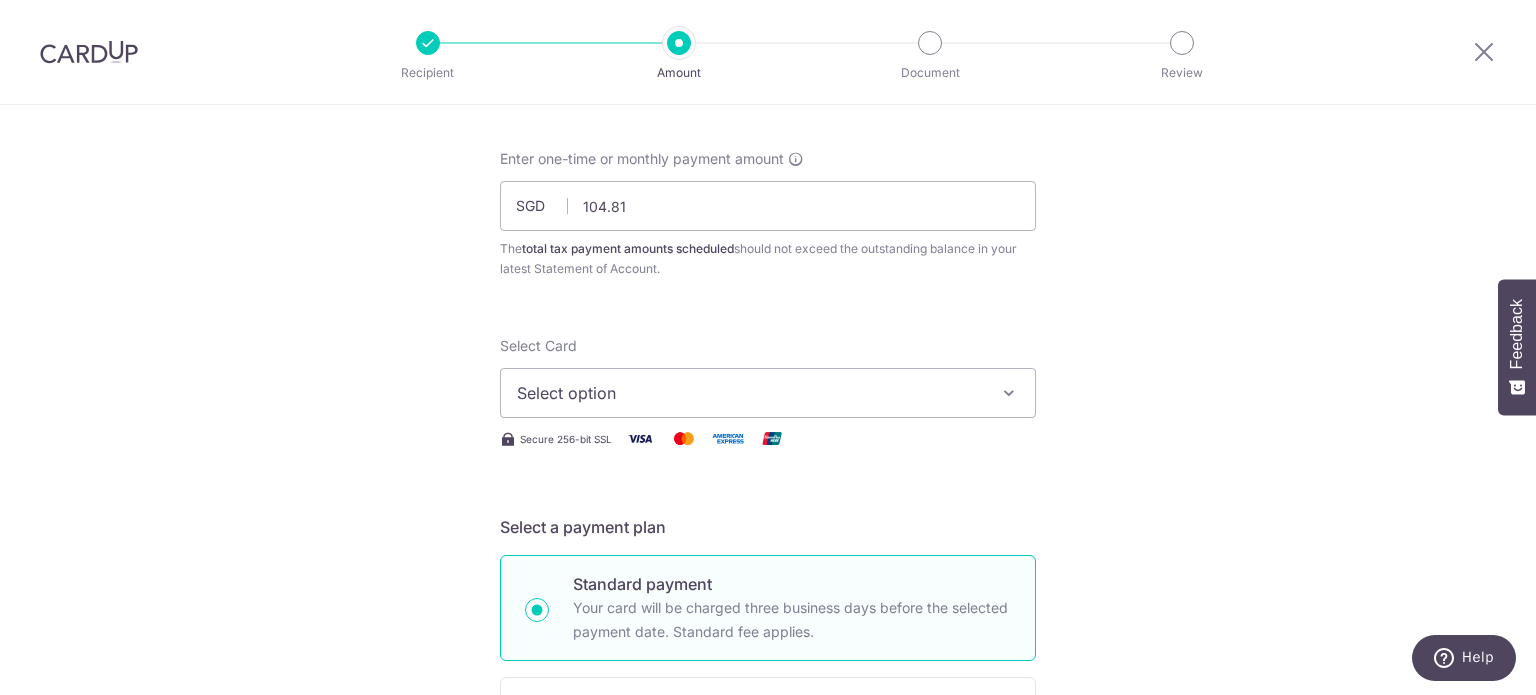 scroll, scrollTop: 300, scrollLeft: 0, axis: vertical 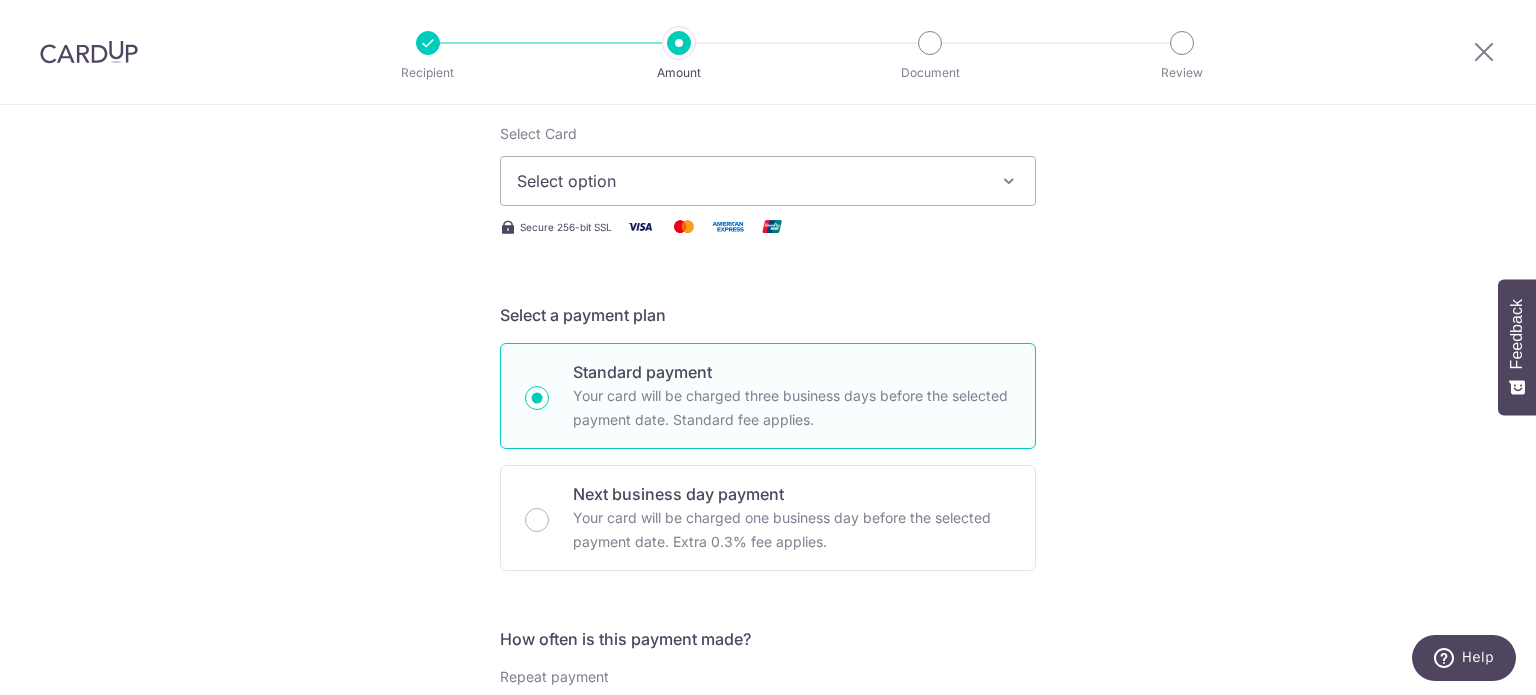 click on "Select option" at bounding box center (750, 181) 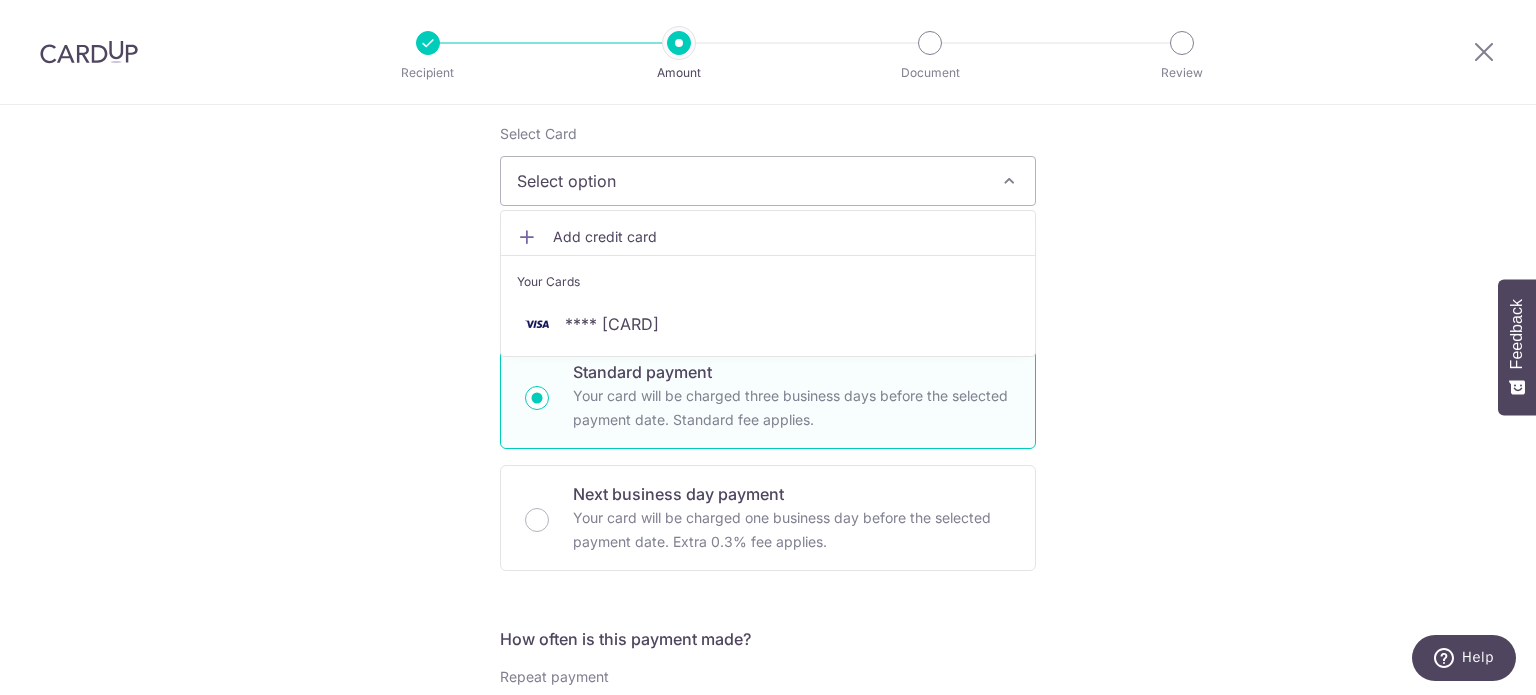 click on "Your Cards" at bounding box center (768, 282) 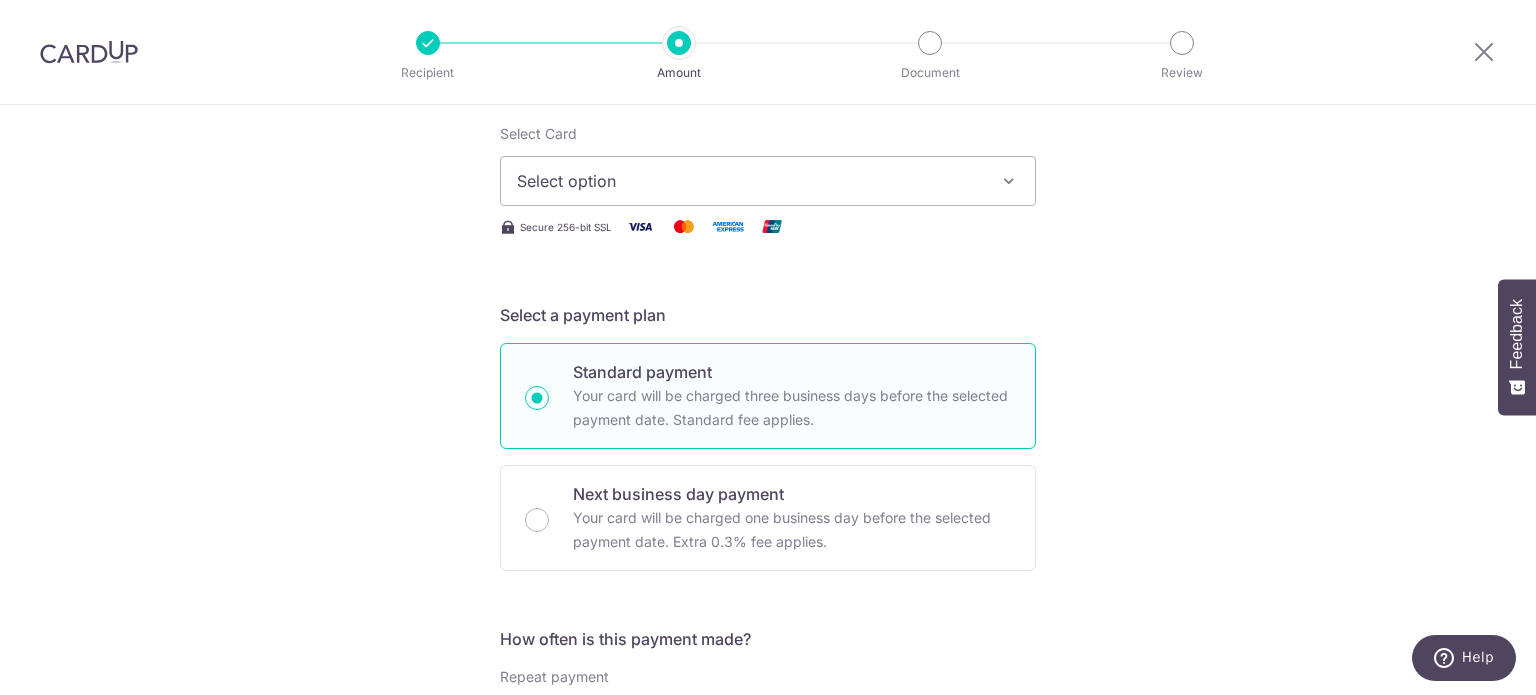 click on "Enter one-time or monthly payment amount
SGD
104.81
104.81
The  total tax payment amounts scheduled  should not exceed the outstanding balance in your latest Statement of Account.
Select Card
Select option
Add credit card
Your Cards
**** 6806
Secure 256-bit SSL
Text
New card details" at bounding box center (768, 752) 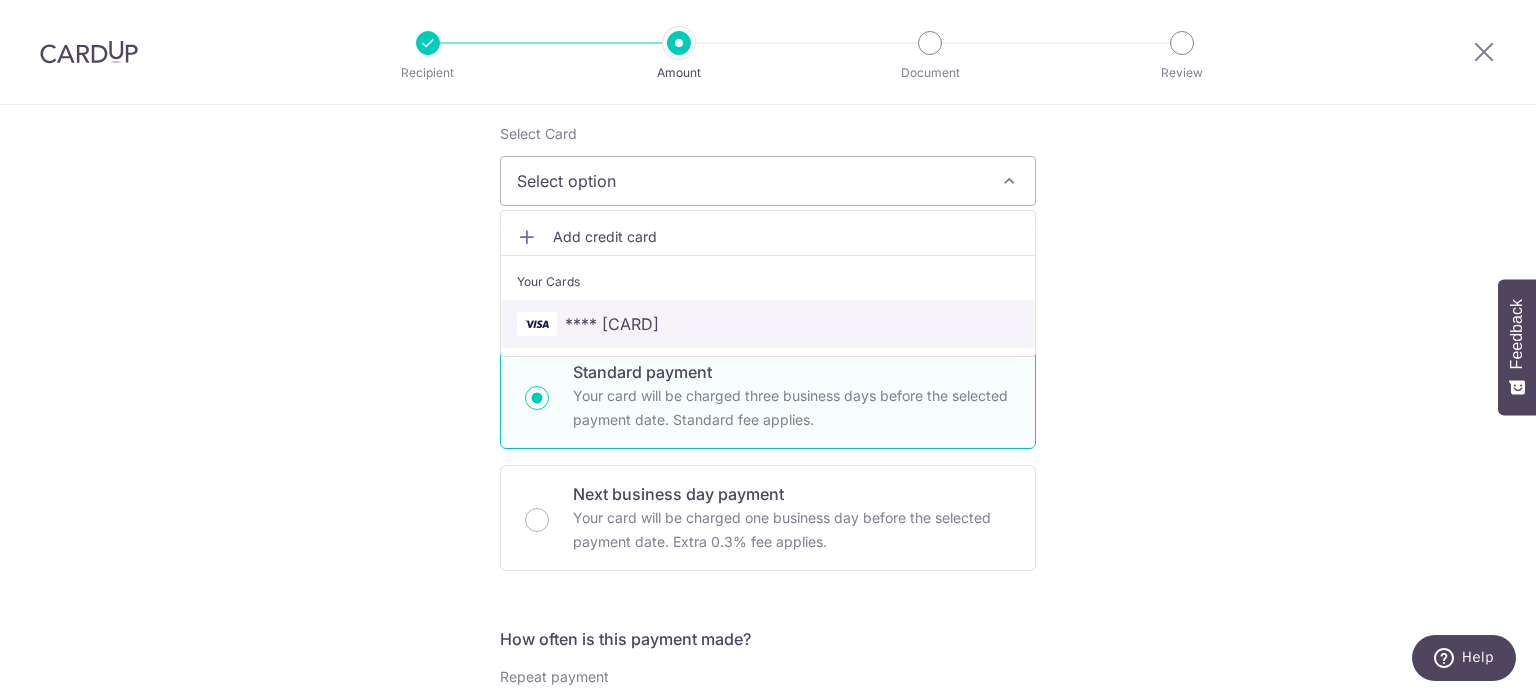 click on "**** [LAST_FOUR]" at bounding box center [768, 324] 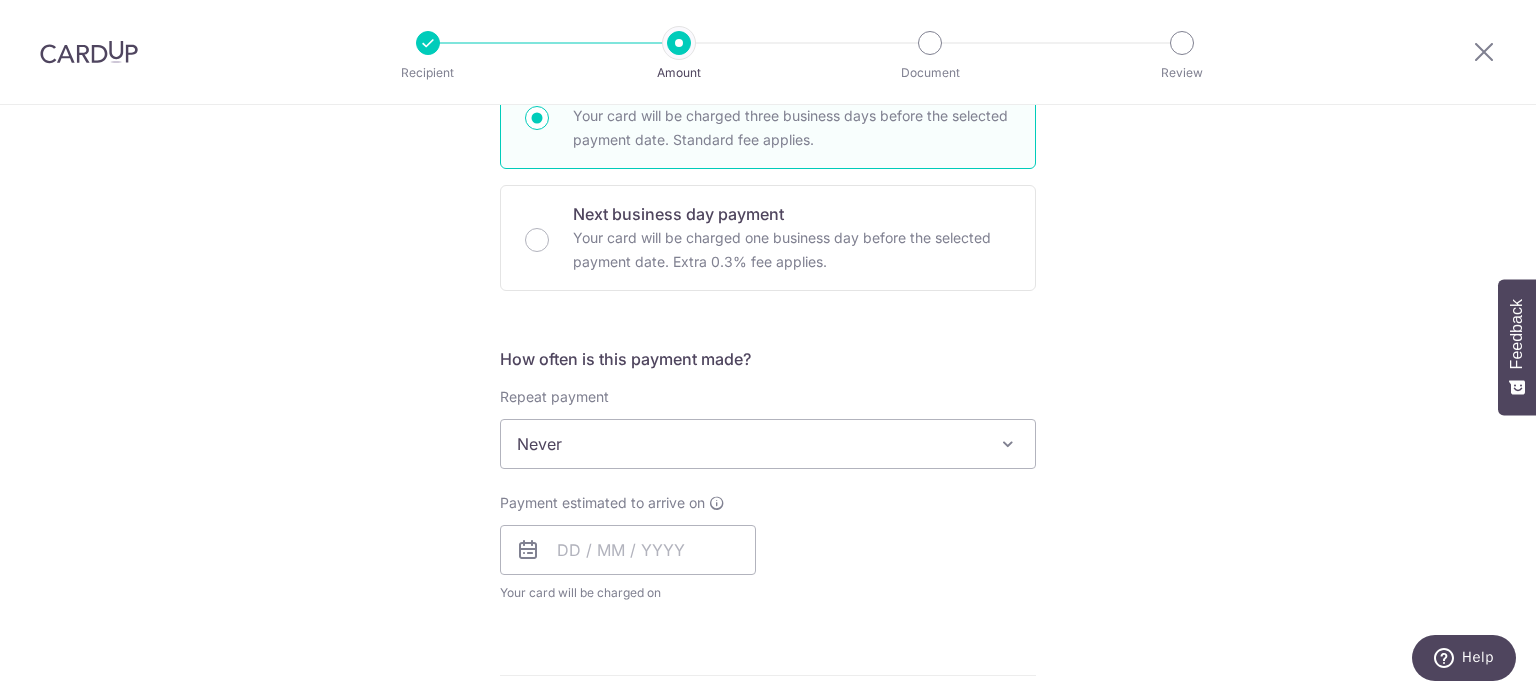 scroll, scrollTop: 600, scrollLeft: 0, axis: vertical 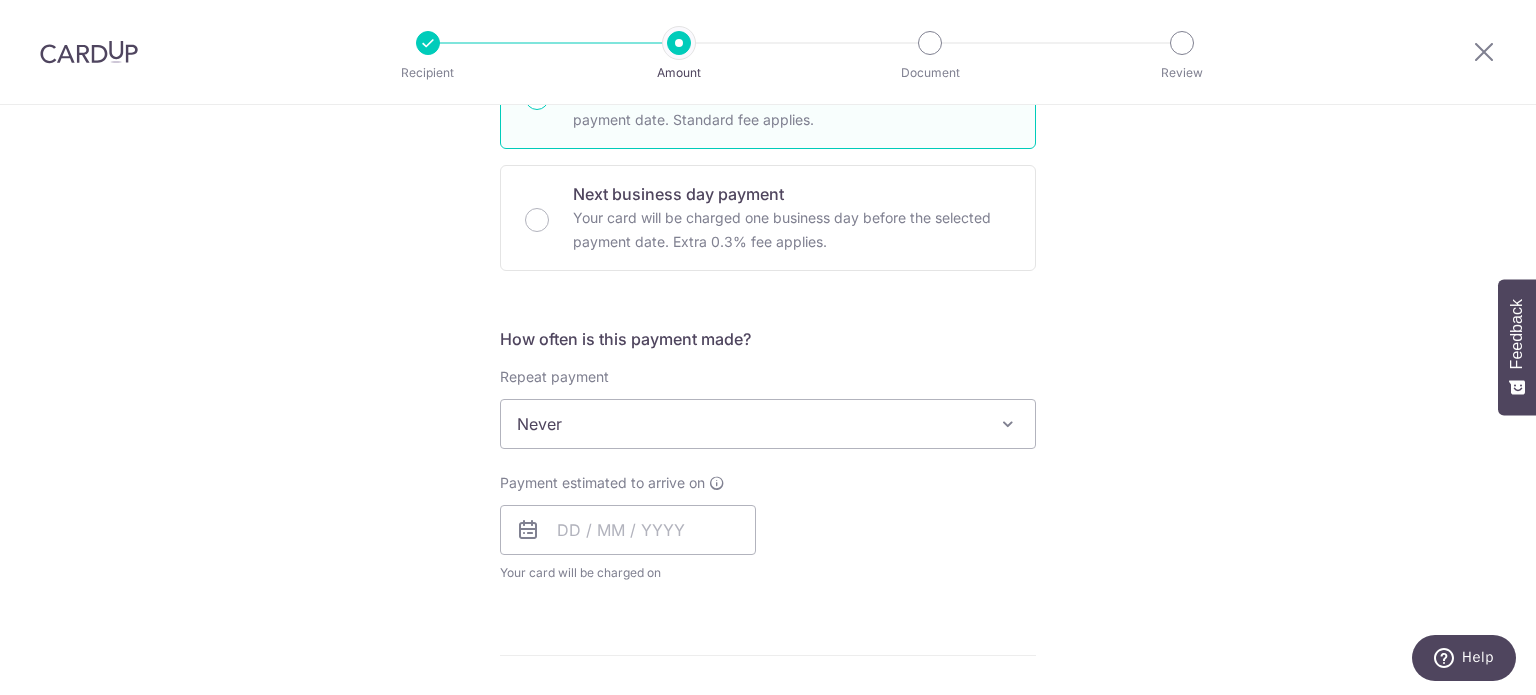 click on "Never" at bounding box center (768, 424) 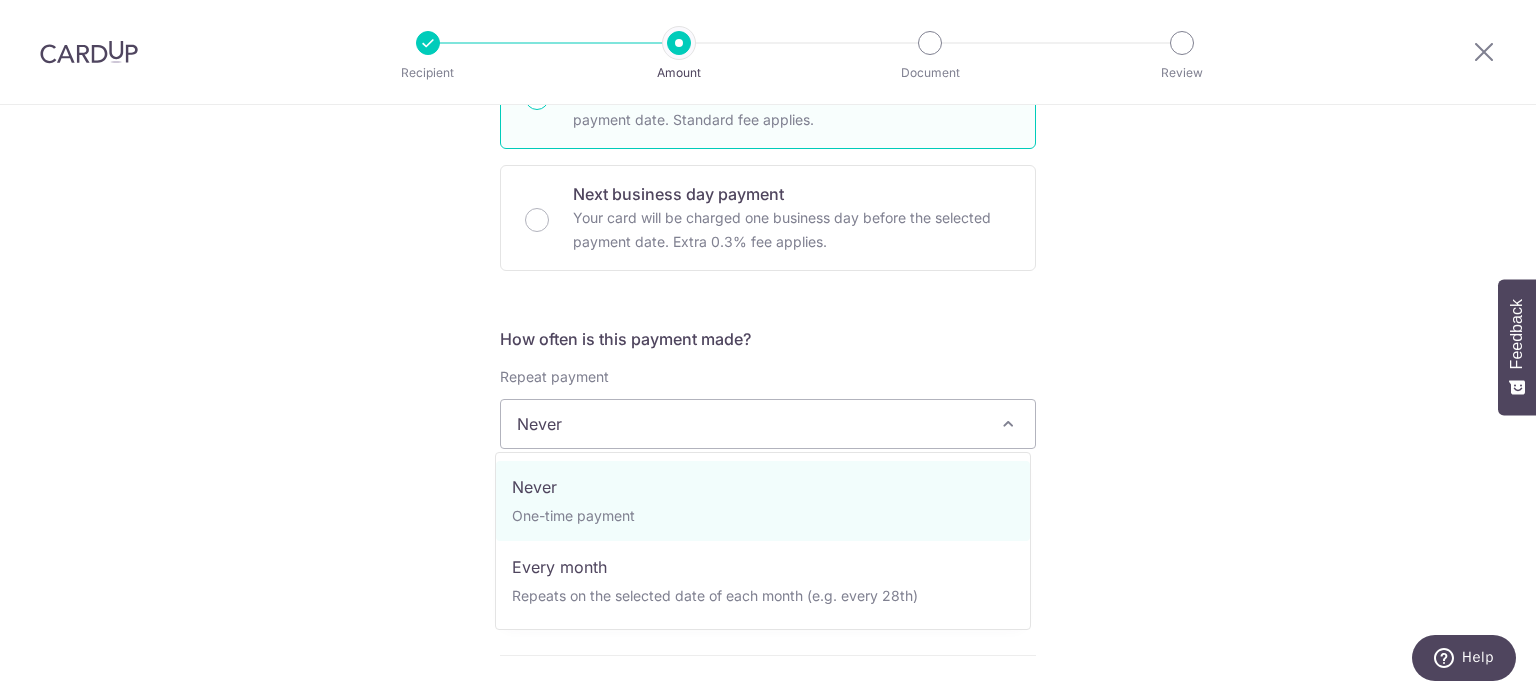 click on "Tell us more about your payment
Enter one-time or monthly payment amount
SGD
104.81
104.81
The  total tax payment amounts scheduled  should not exceed the outstanding balance in your latest Statement of Account.
Select Card
**** 6806
Add credit card
Your Cards
**** 6806
Secure 256-bit SSL
Text
New card details" at bounding box center [768, 474] 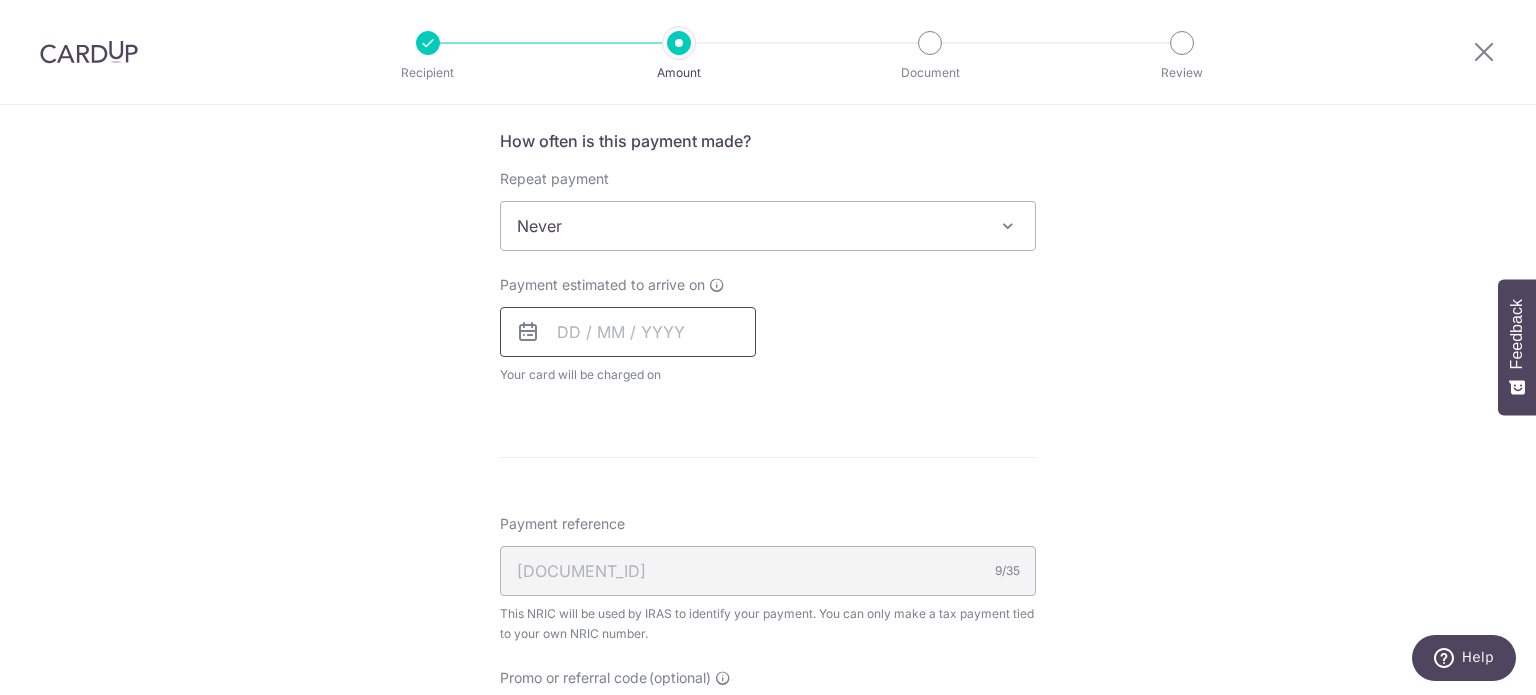 scroll, scrollTop: 800, scrollLeft: 0, axis: vertical 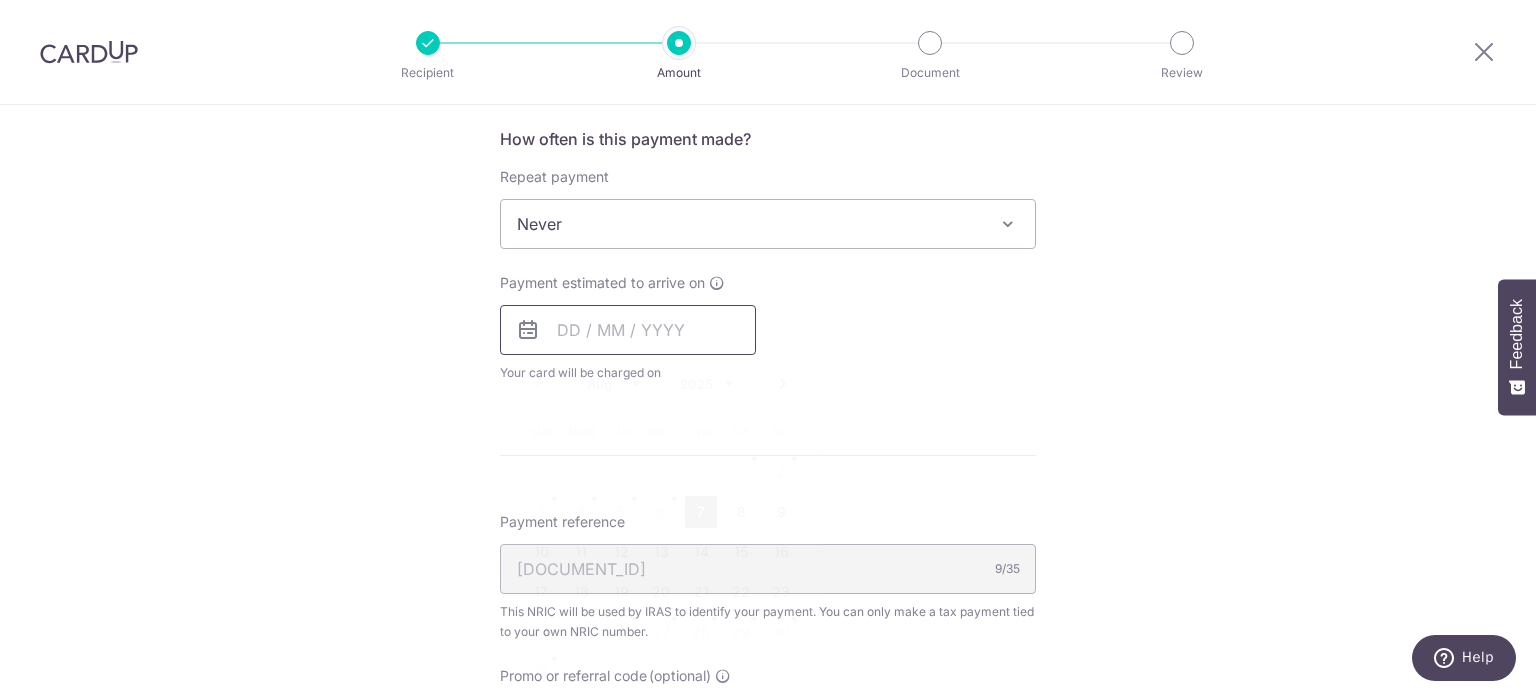 click at bounding box center (628, 330) 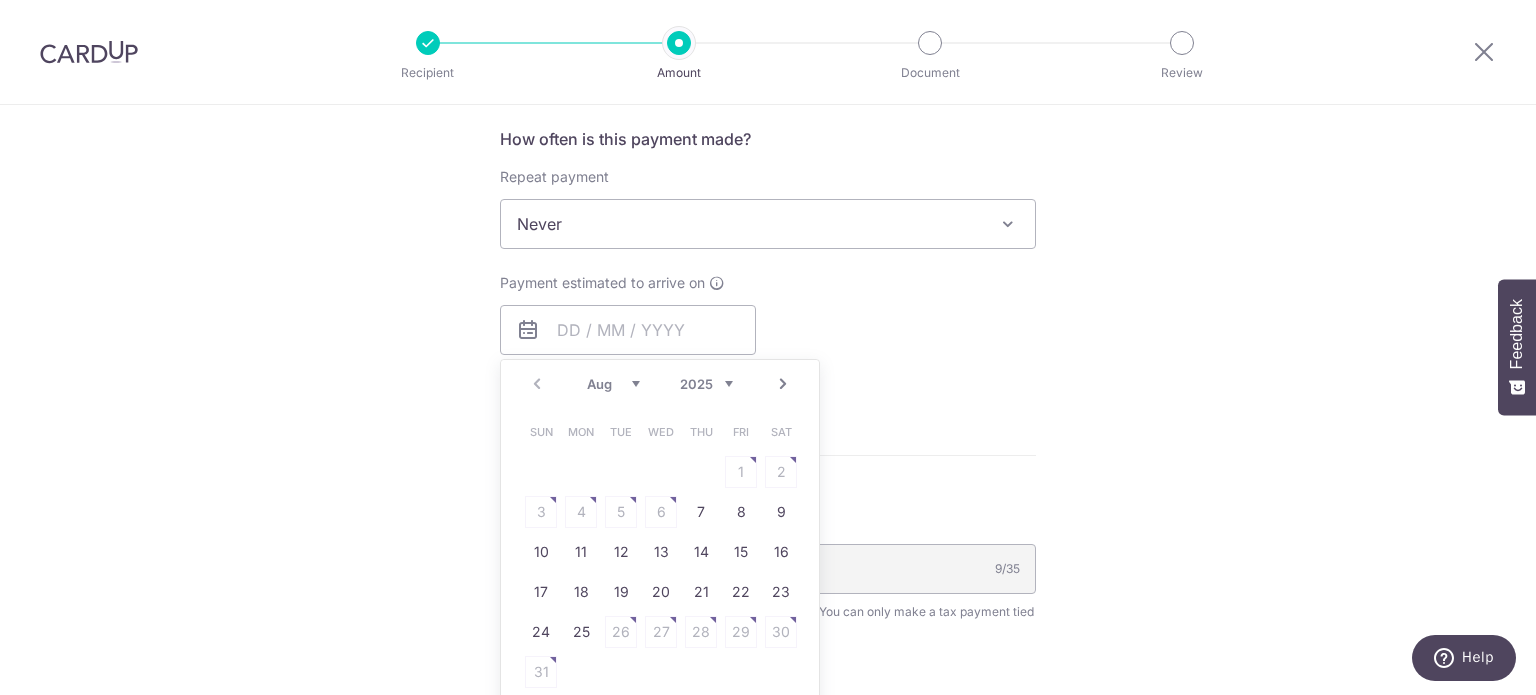 click on "7" at bounding box center [701, 512] 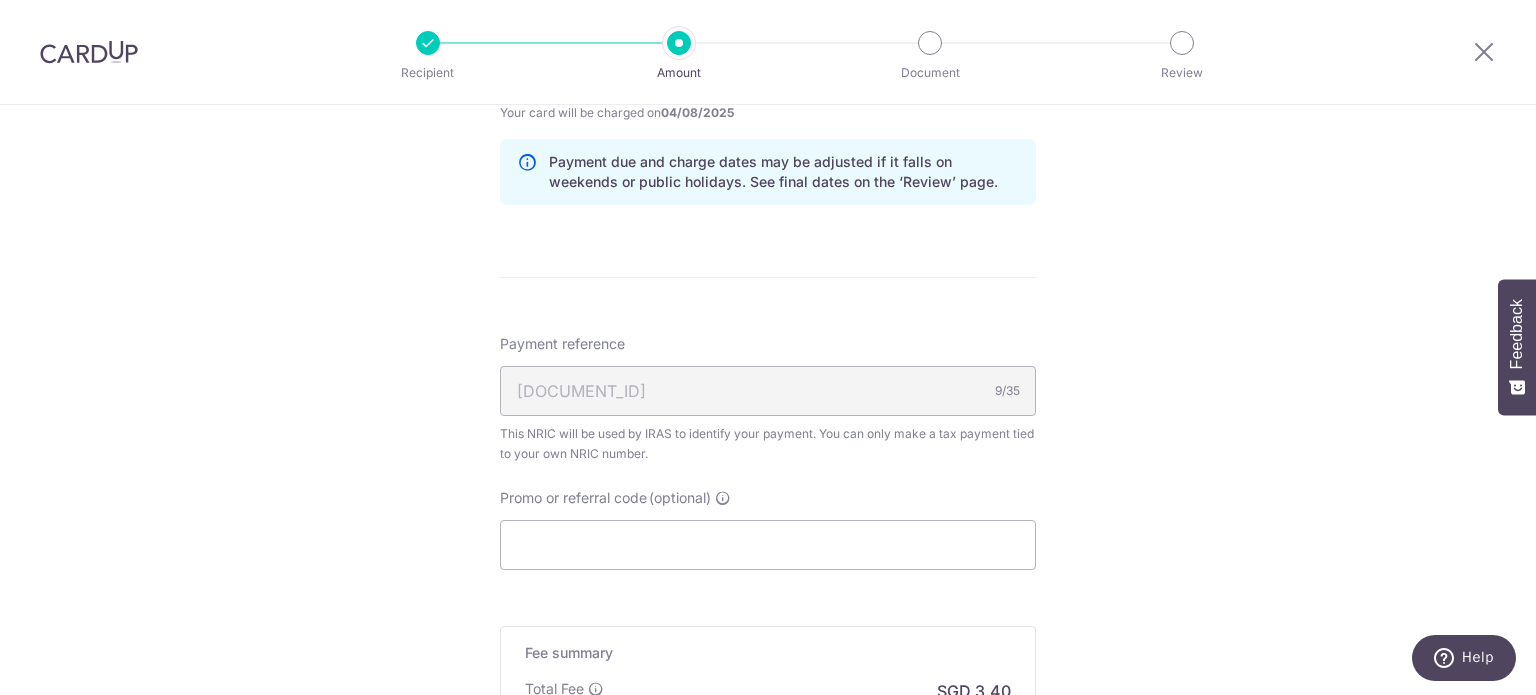 scroll, scrollTop: 1100, scrollLeft: 0, axis: vertical 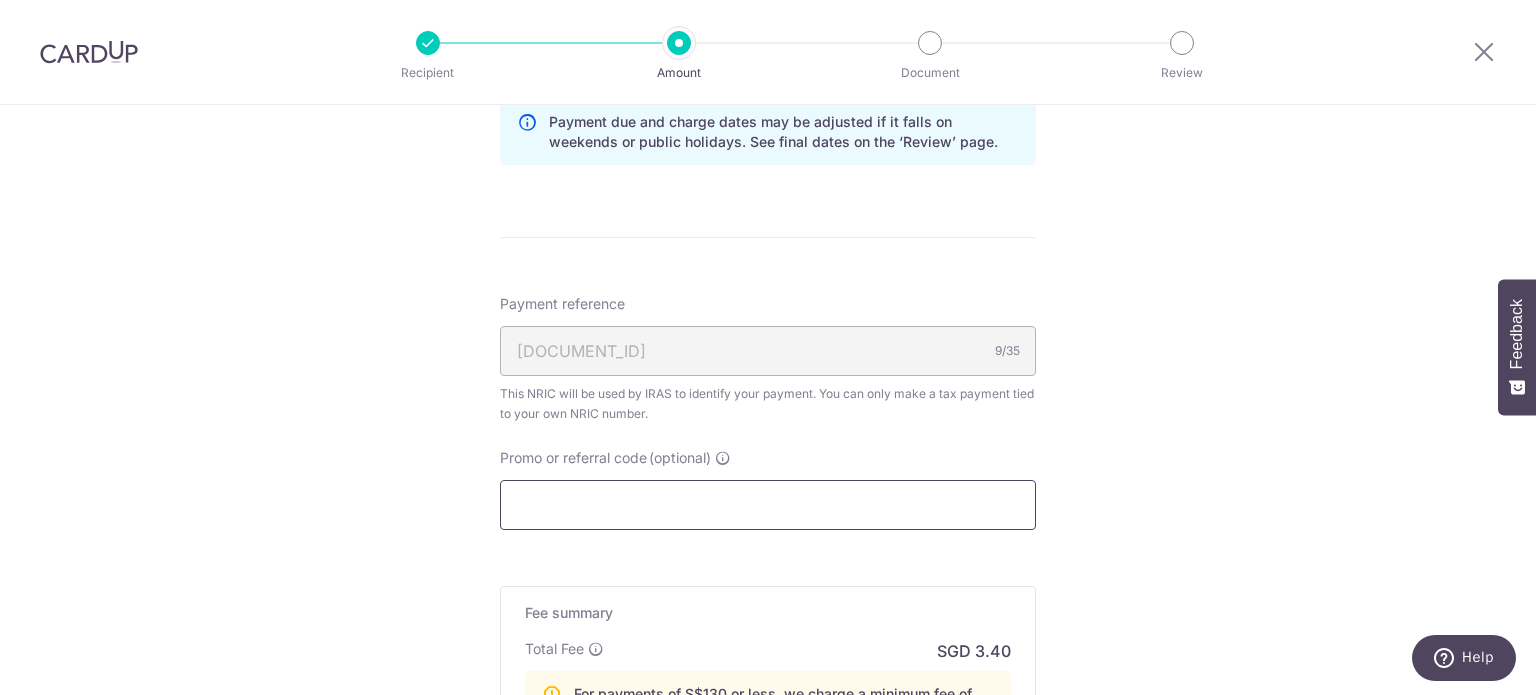 click on "Promo or referral code
(optional)" at bounding box center (768, 505) 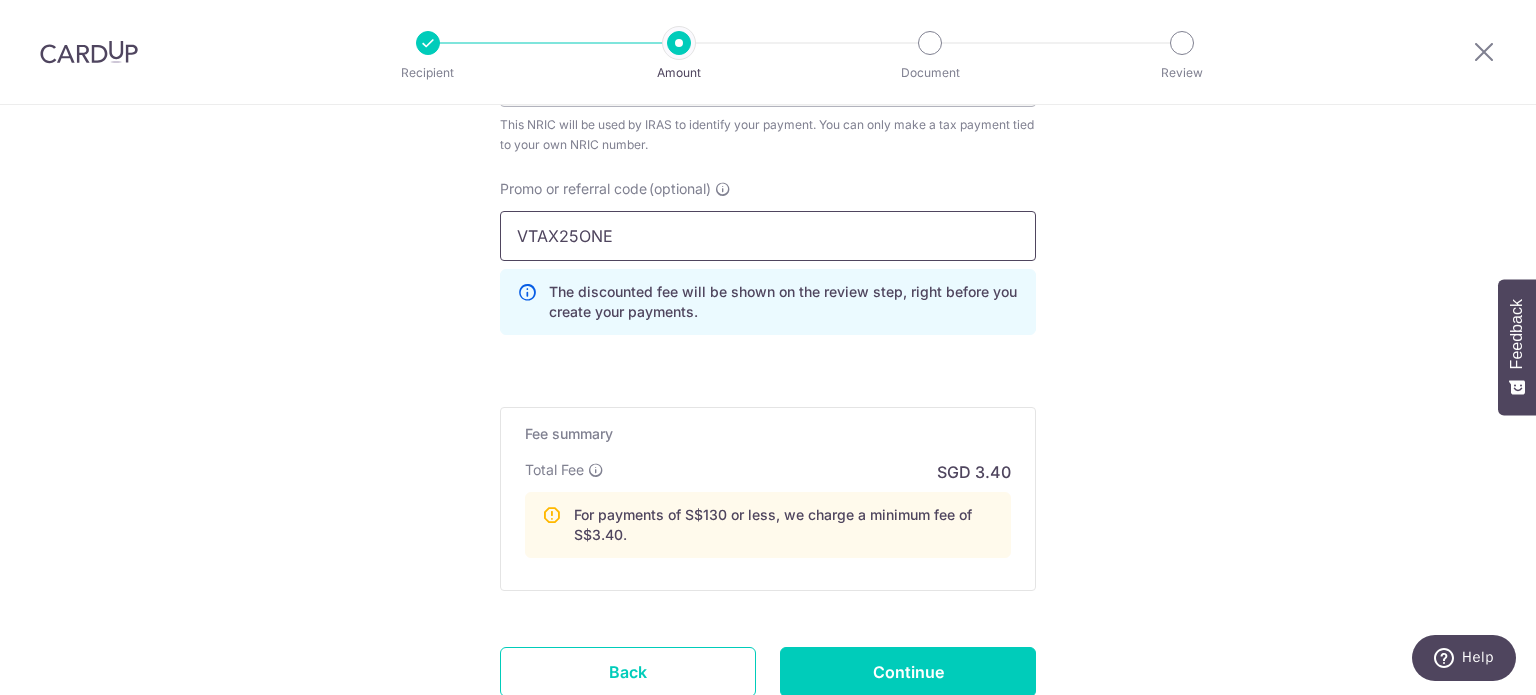 scroll, scrollTop: 1400, scrollLeft: 0, axis: vertical 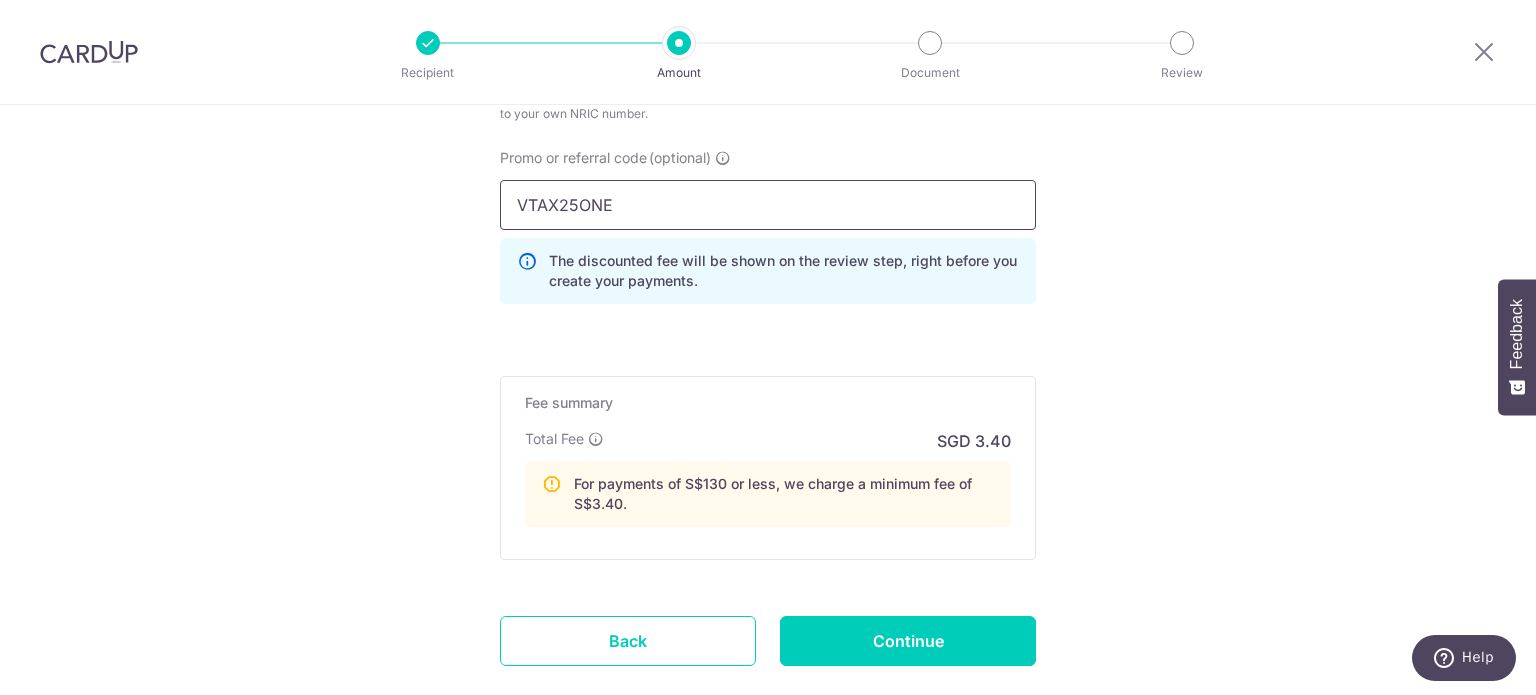 type on "VTAX25ONE" 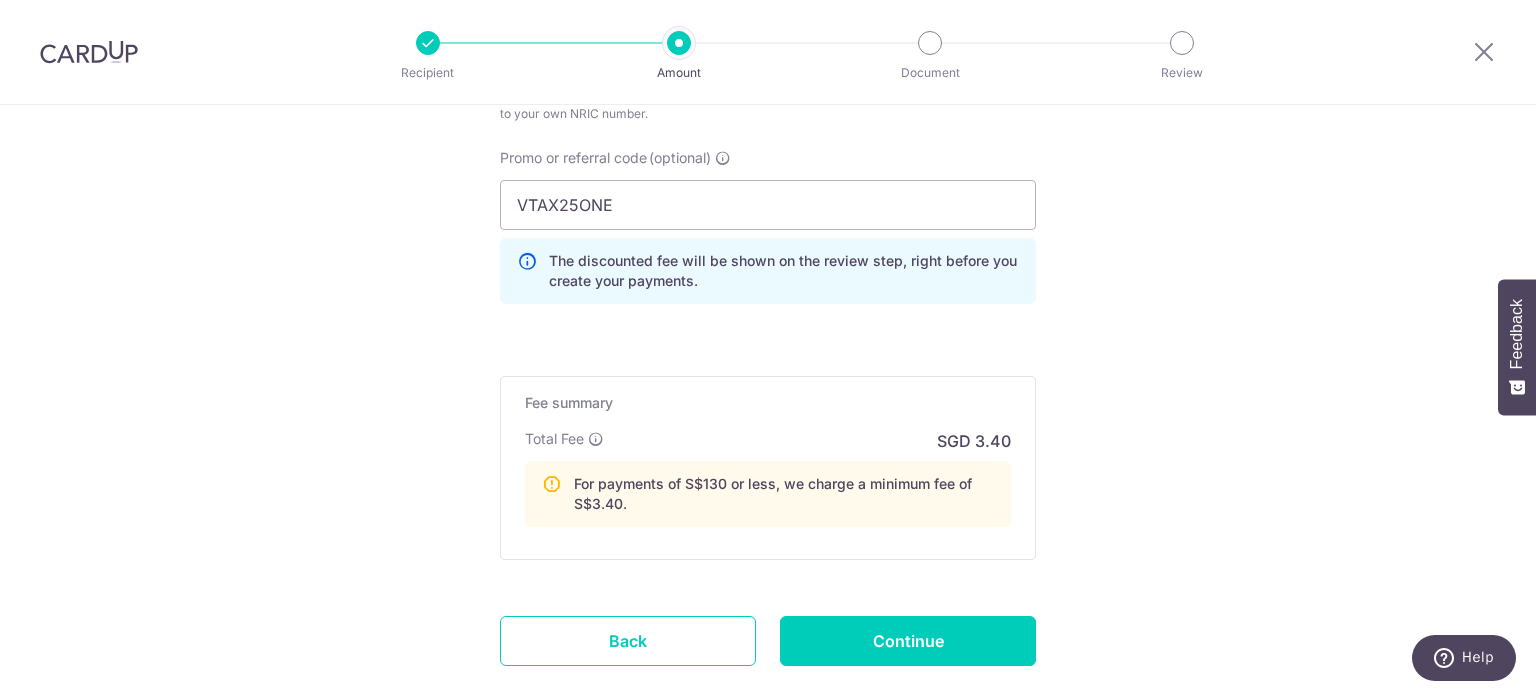 click on "Tell us more about your payment
Enter one-time or monthly payment amount
SGD
104.81
104.81
The  total tax payment amounts scheduled  should not exceed the outstanding balance in your latest Statement of Account.
Select Card
**** 6806
Add credit card
Your Cards
**** 6806
Secure 256-bit SSL
Text
New card details" at bounding box center (768, -240) 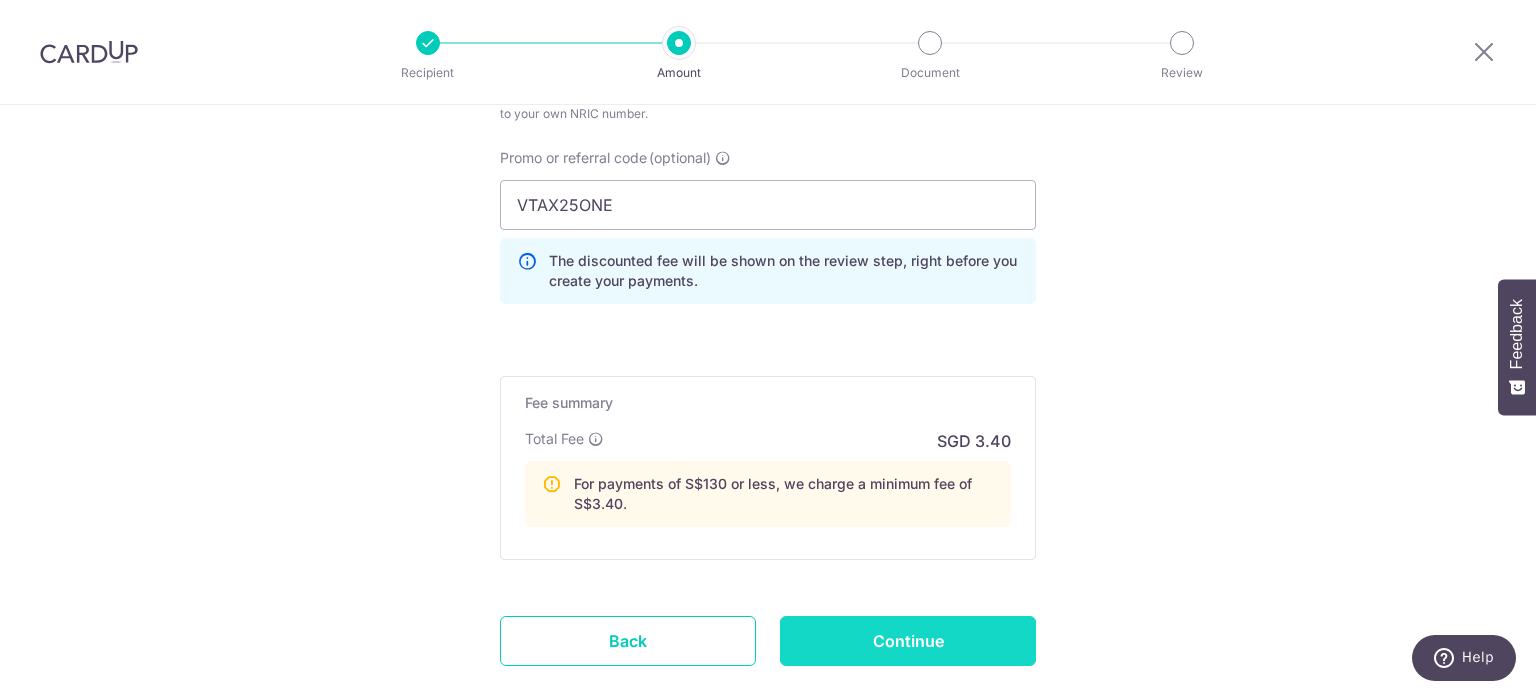 click on "Continue" at bounding box center [908, 641] 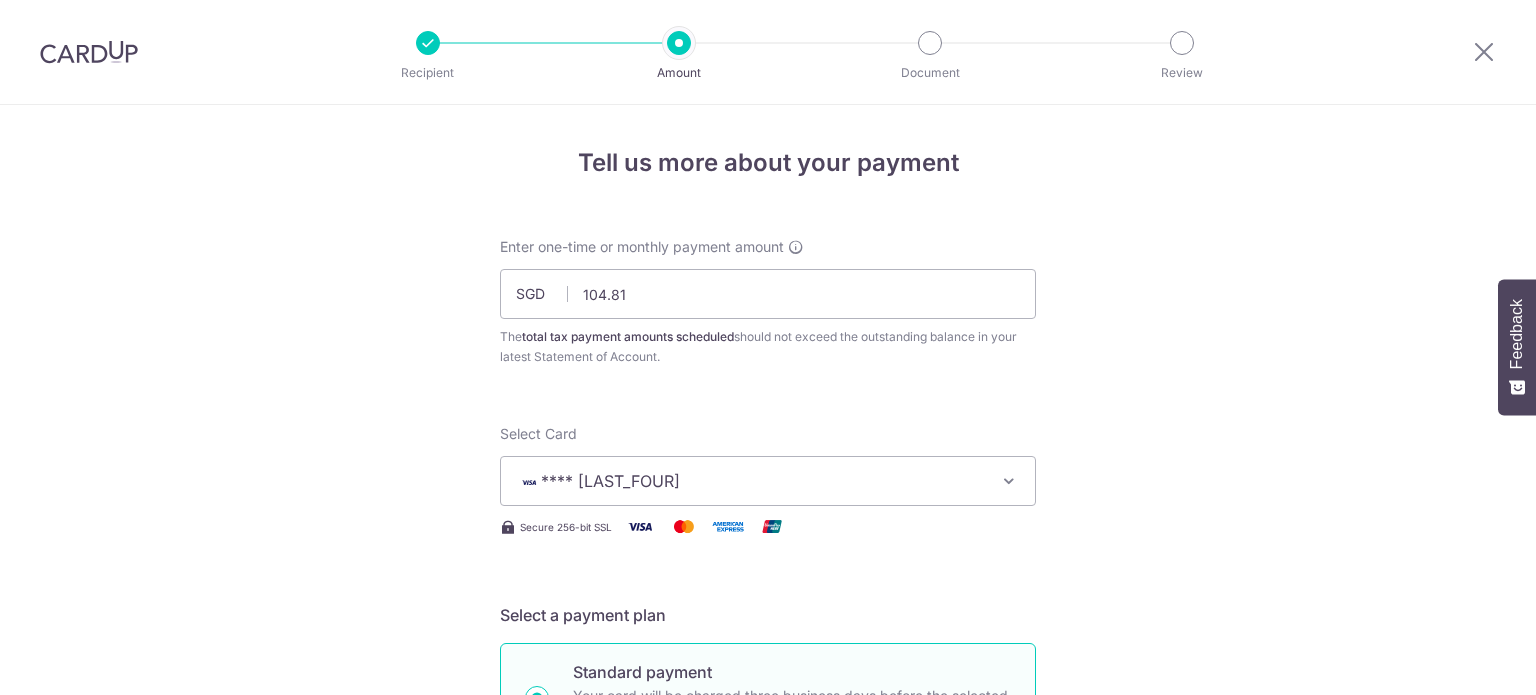 scroll, scrollTop: 0, scrollLeft: 0, axis: both 